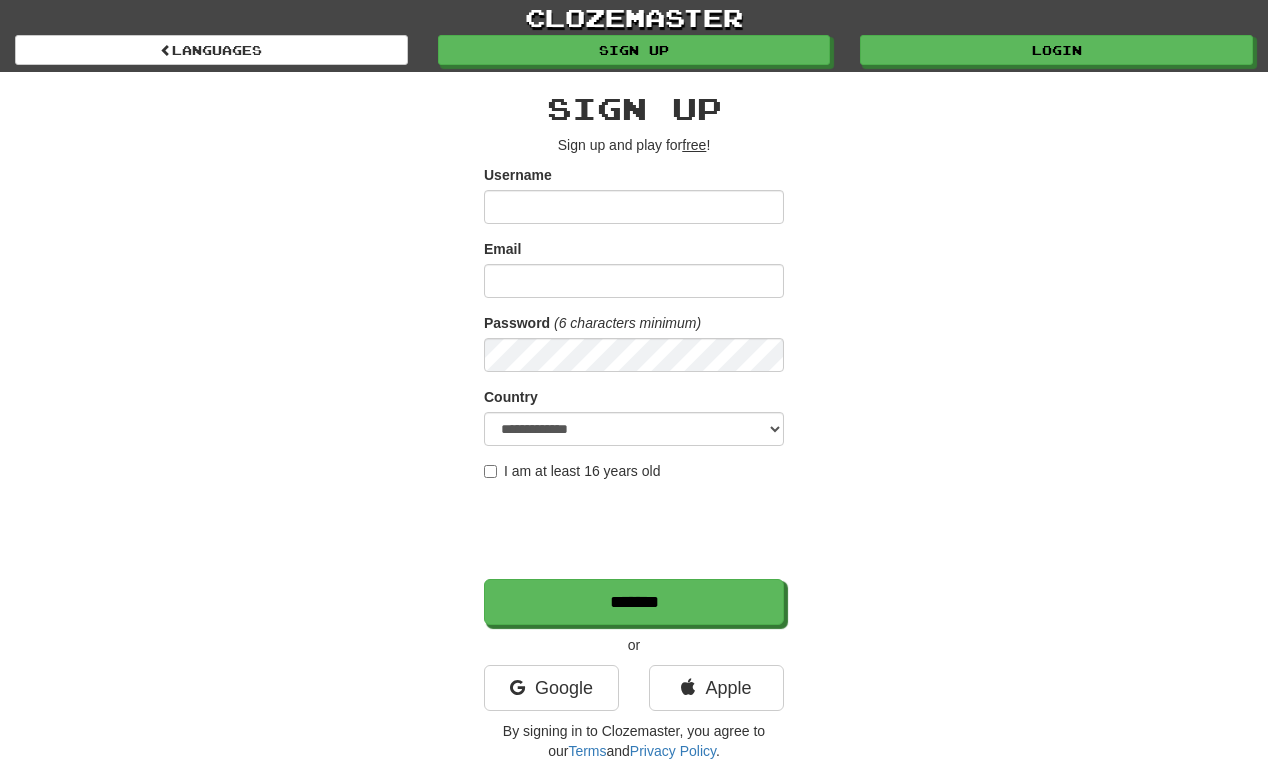 scroll, scrollTop: 0, scrollLeft: 0, axis: both 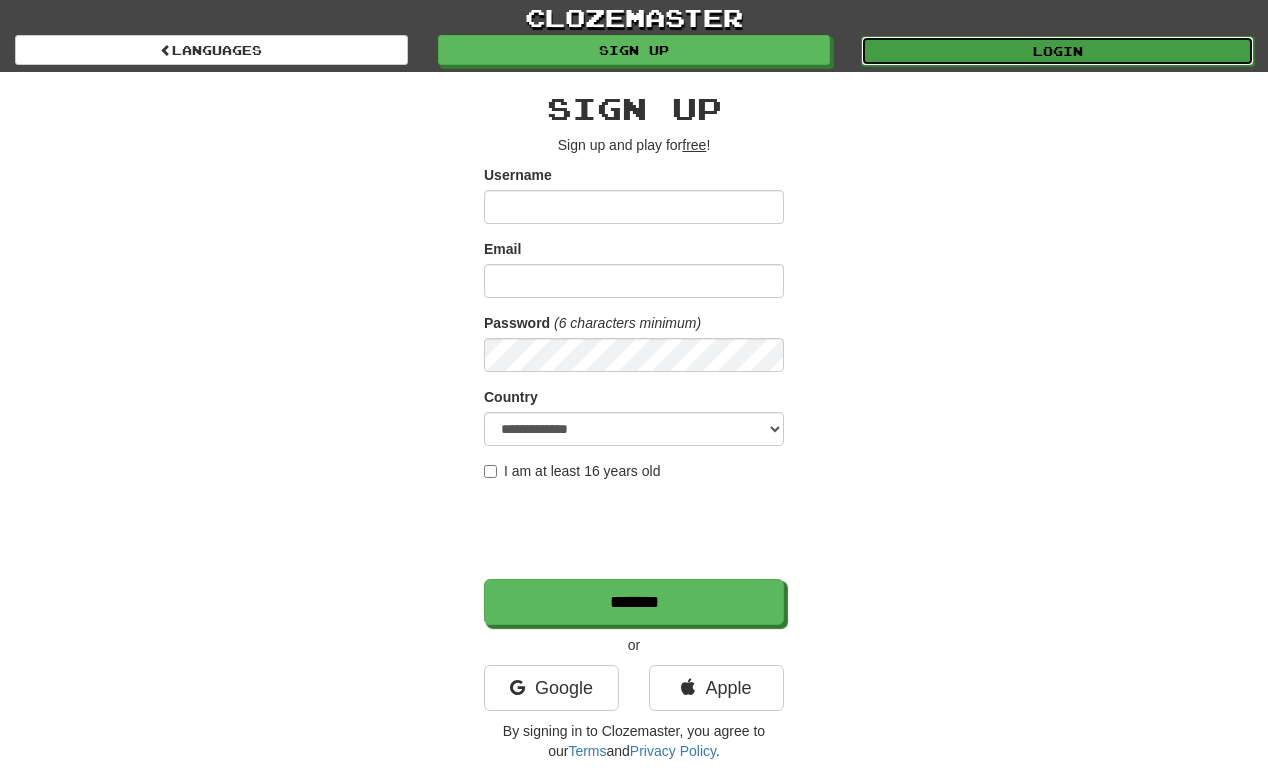 click on "Login" at bounding box center [1057, 51] 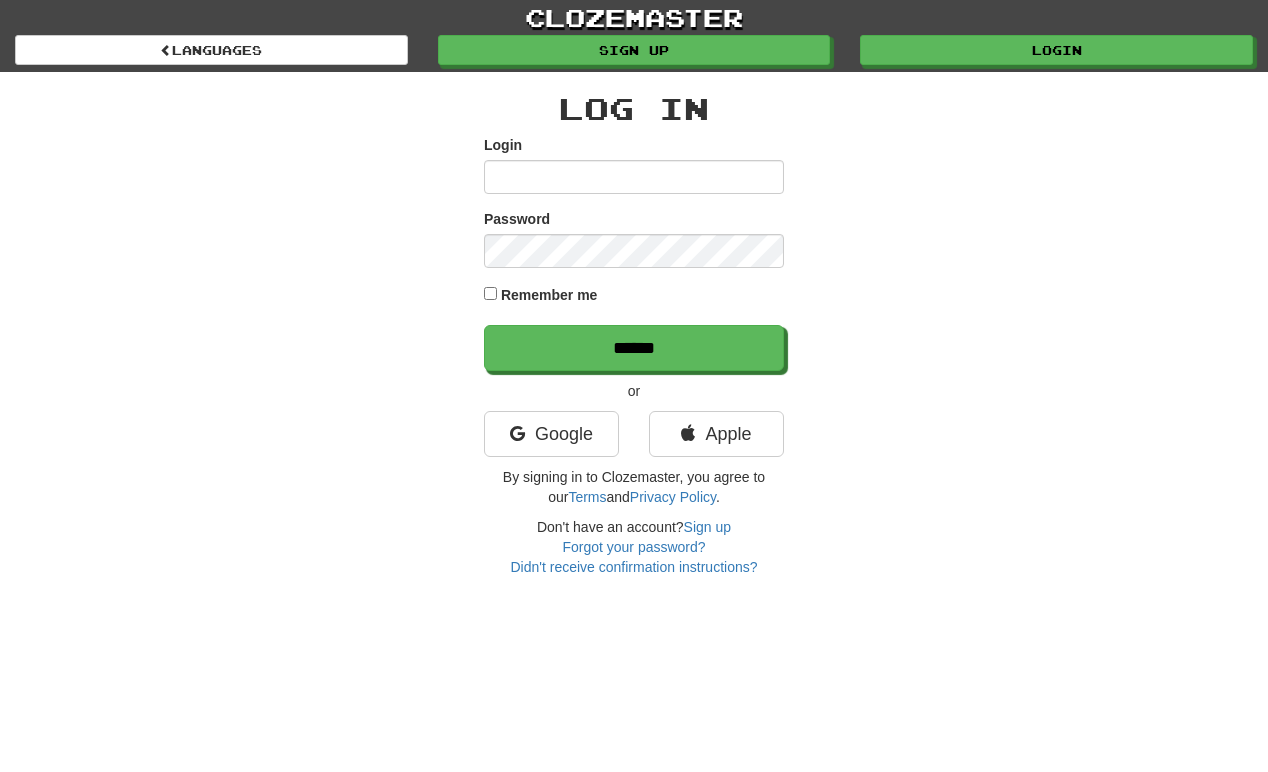 scroll, scrollTop: 0, scrollLeft: 0, axis: both 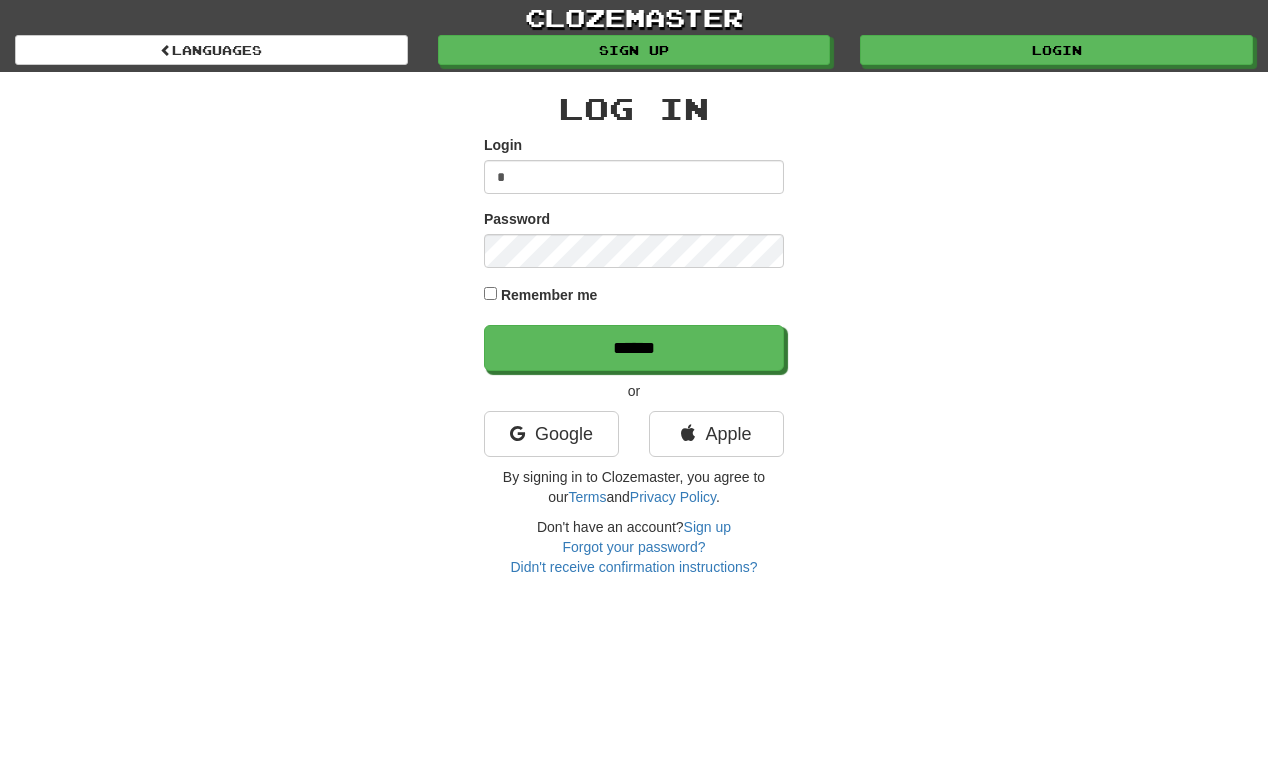 type on "**********" 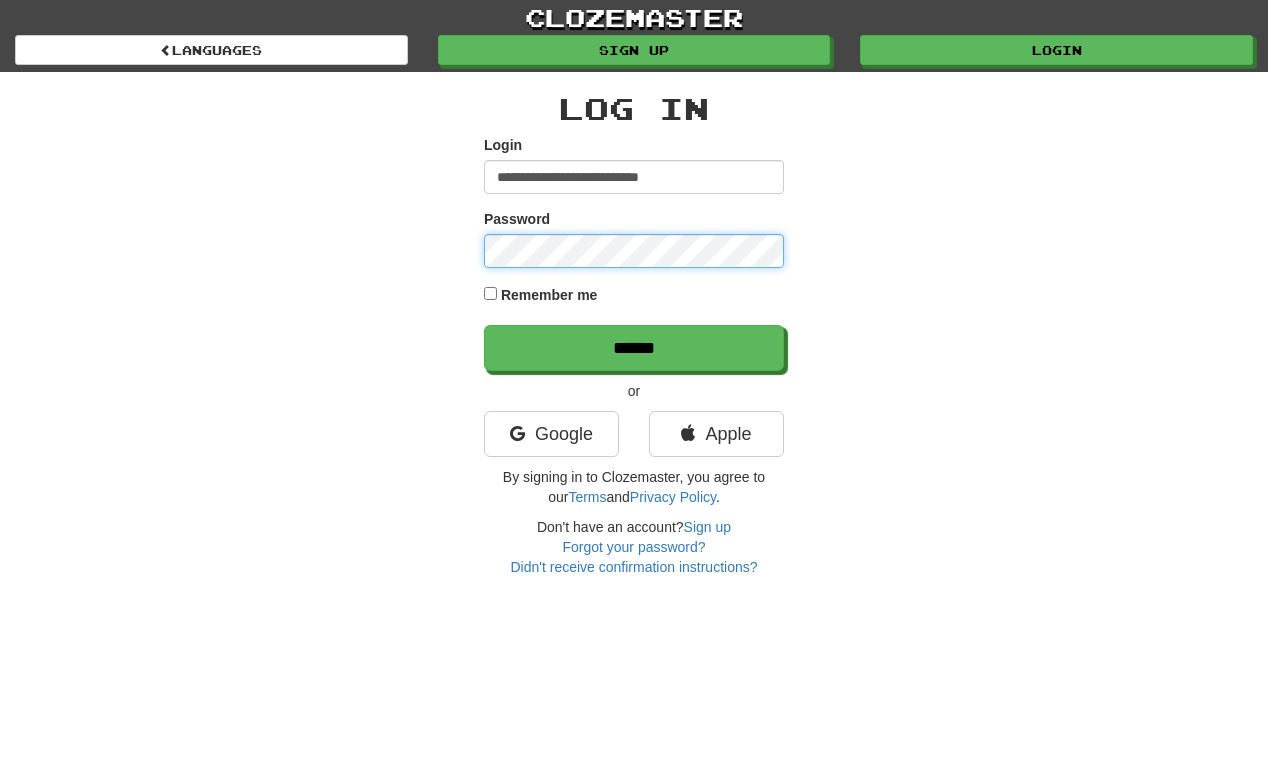 click on "******" at bounding box center (634, 348) 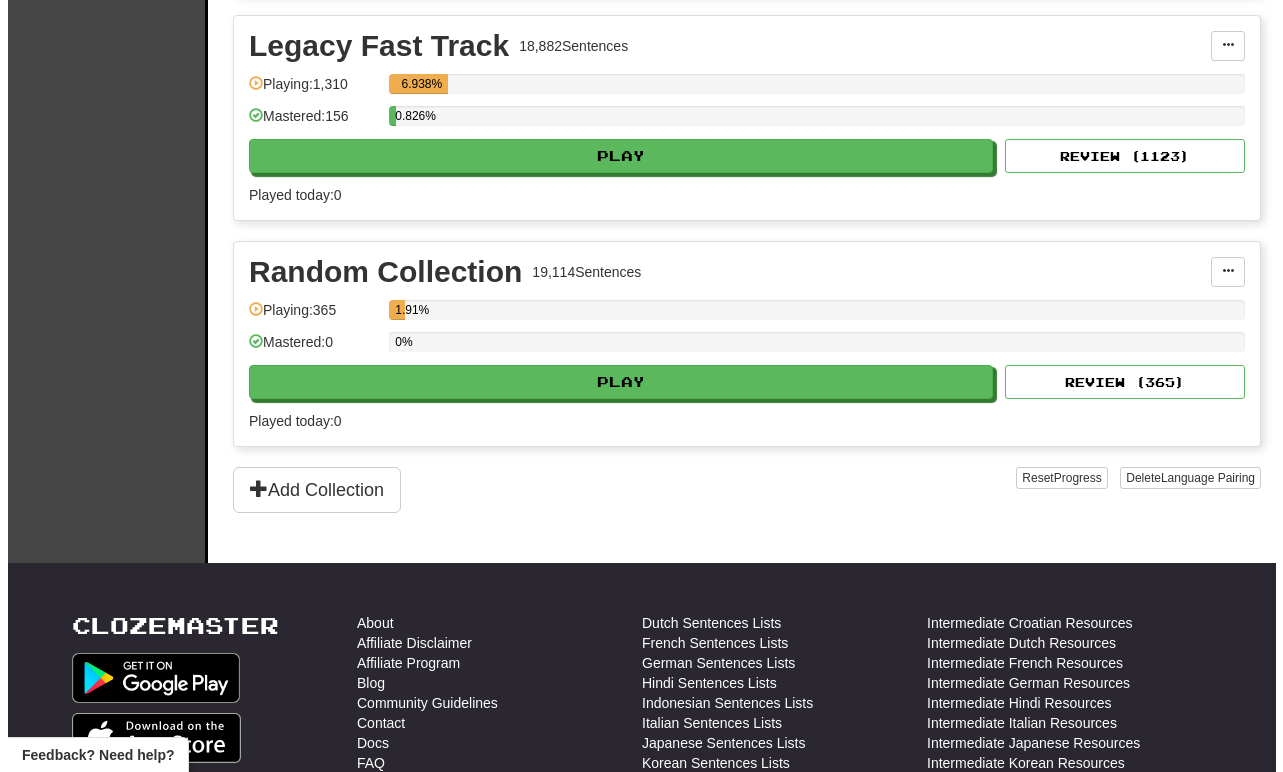 scroll, scrollTop: 800, scrollLeft: 0, axis: vertical 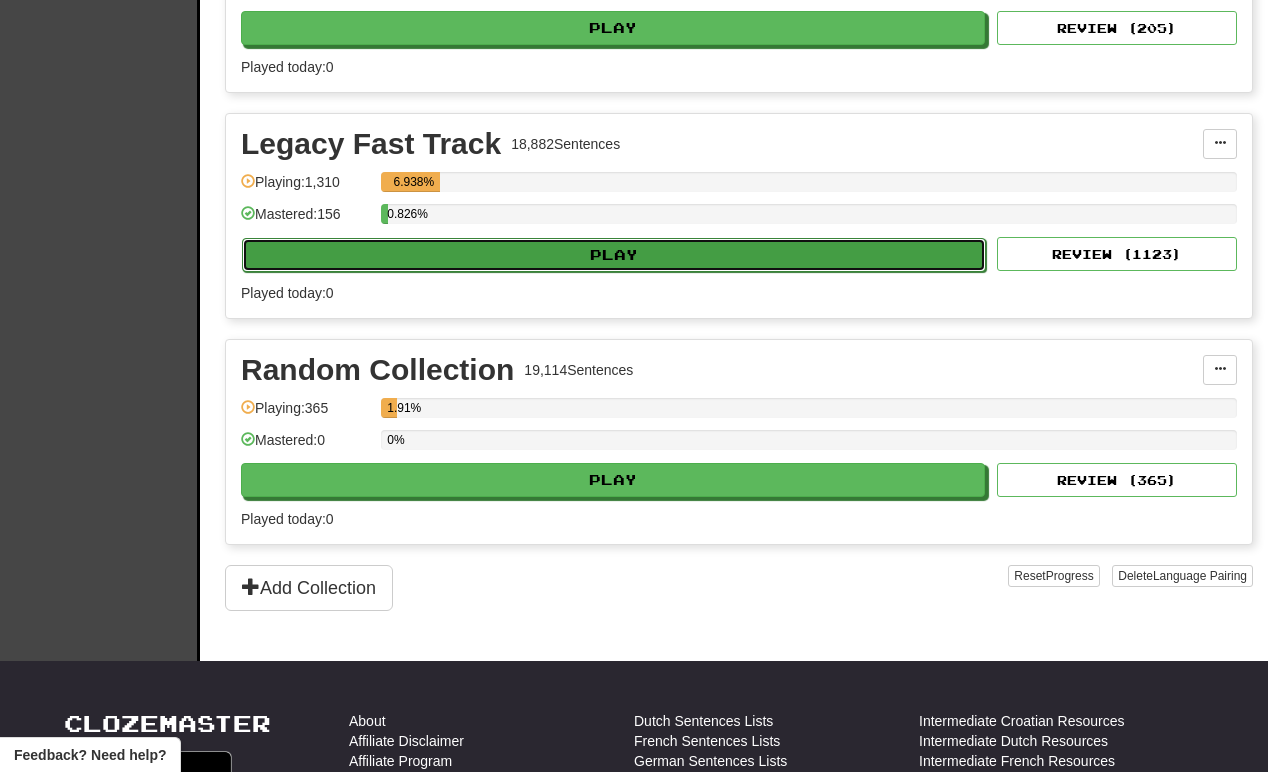 click on "Play" at bounding box center (614, 255) 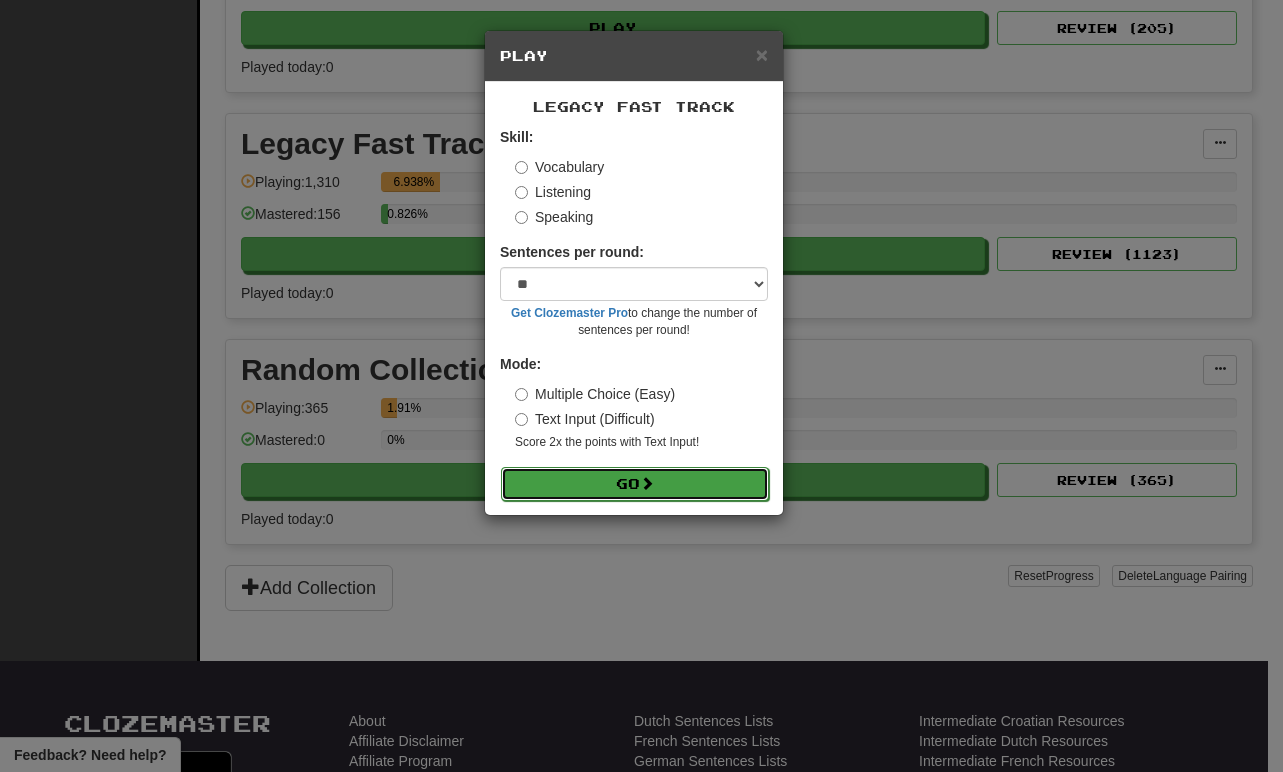 click on "Go" at bounding box center (635, 484) 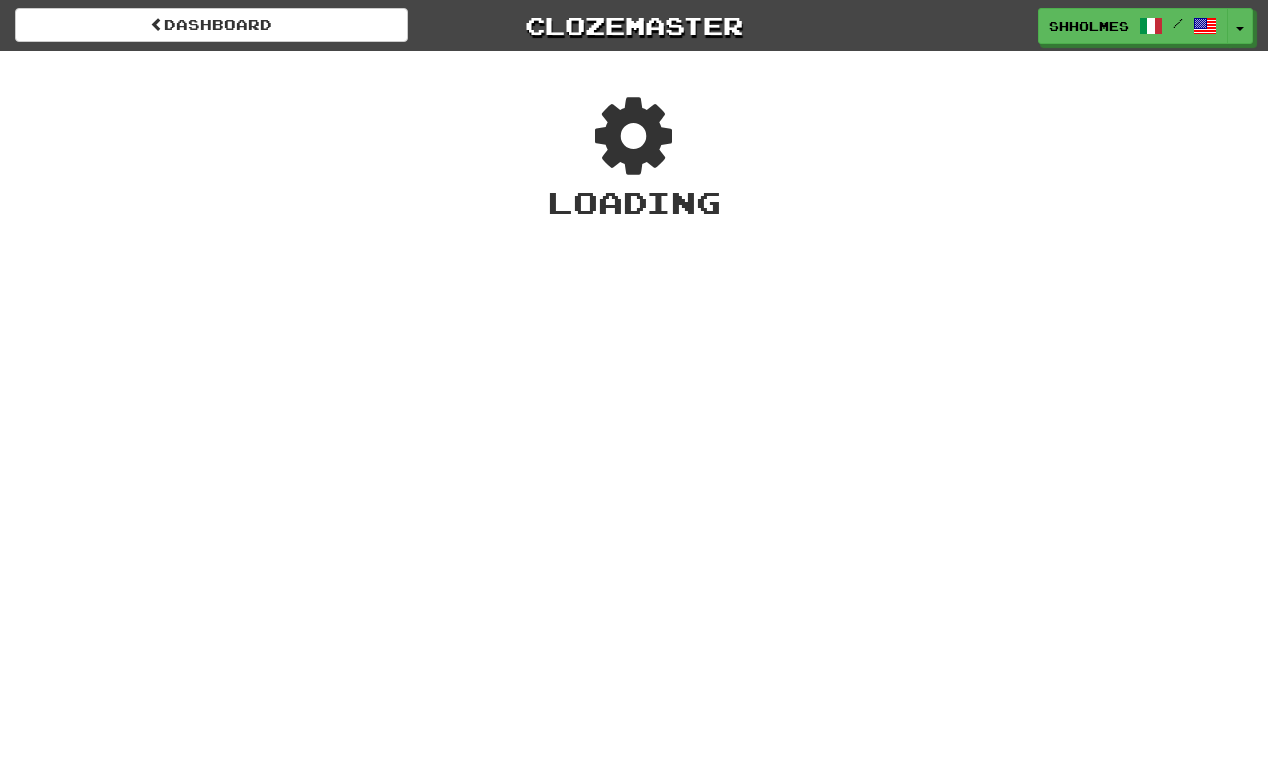 scroll, scrollTop: 0, scrollLeft: 0, axis: both 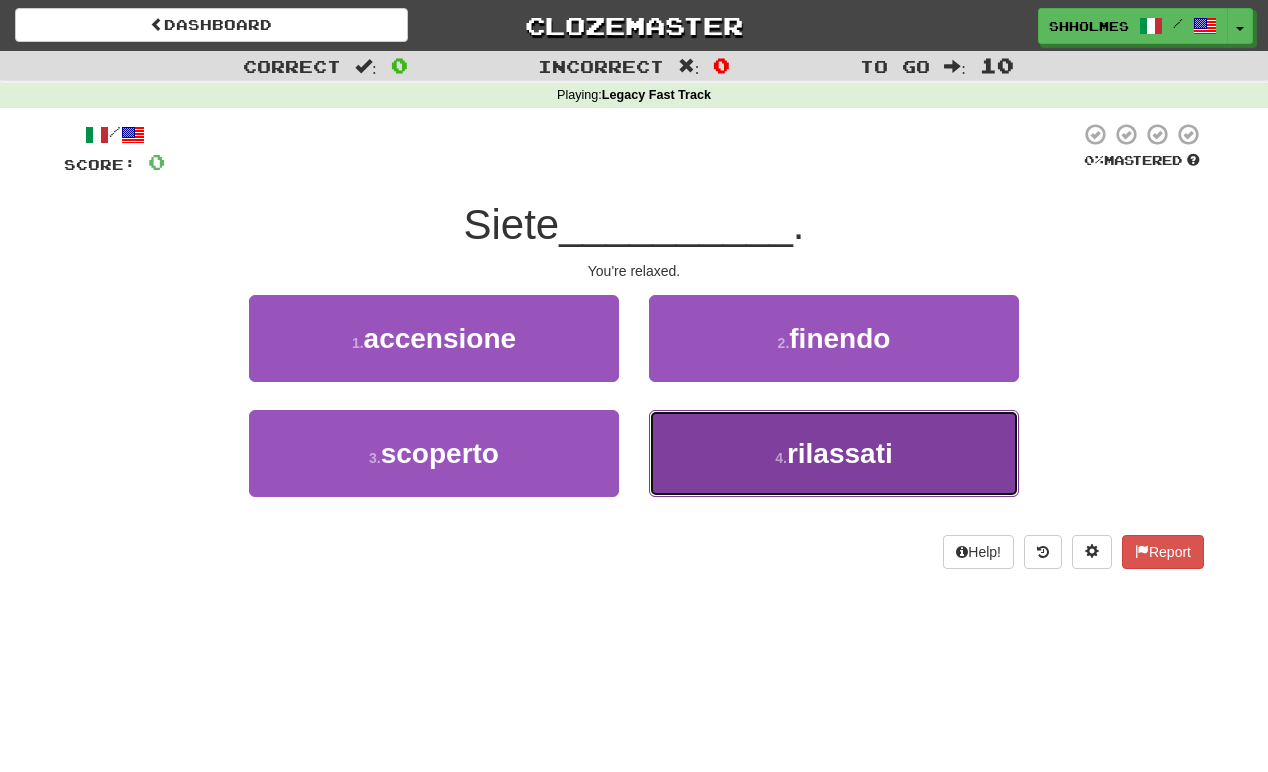 click on "4 .  rilassati" at bounding box center [834, 453] 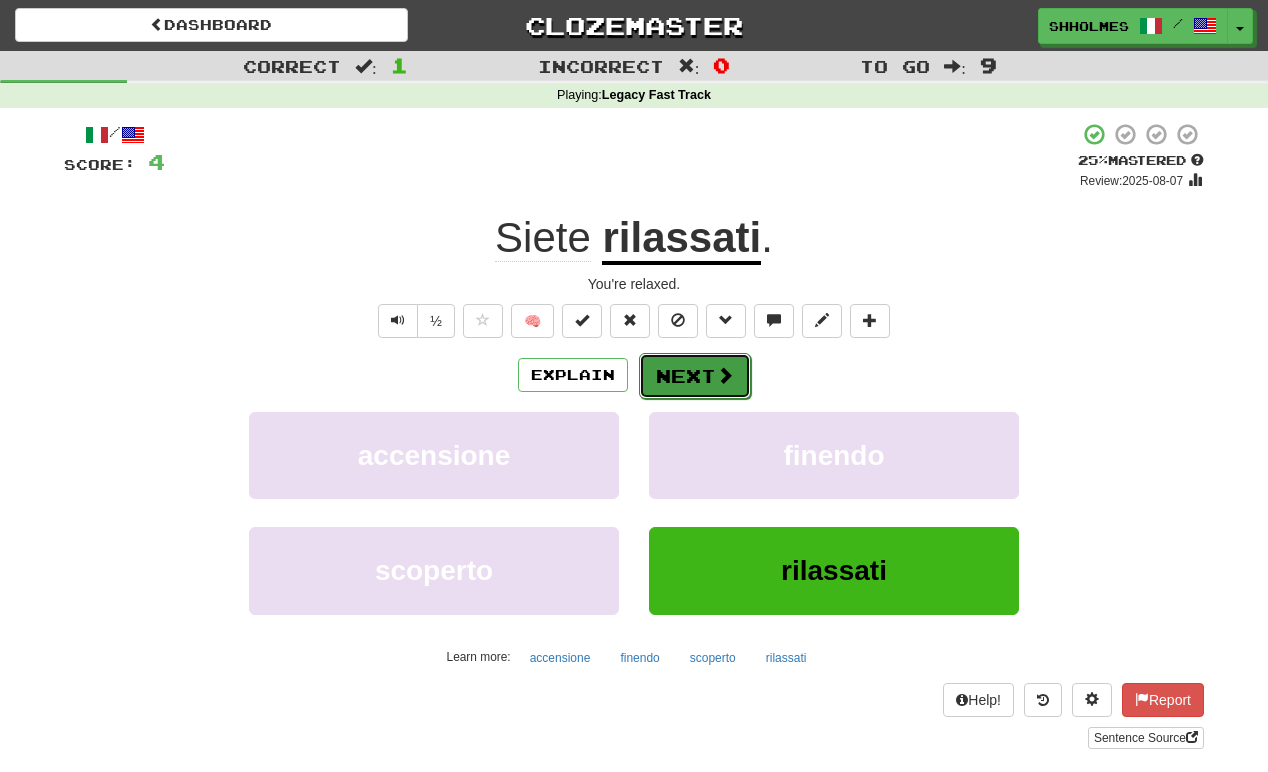 click on "Next" at bounding box center [695, 376] 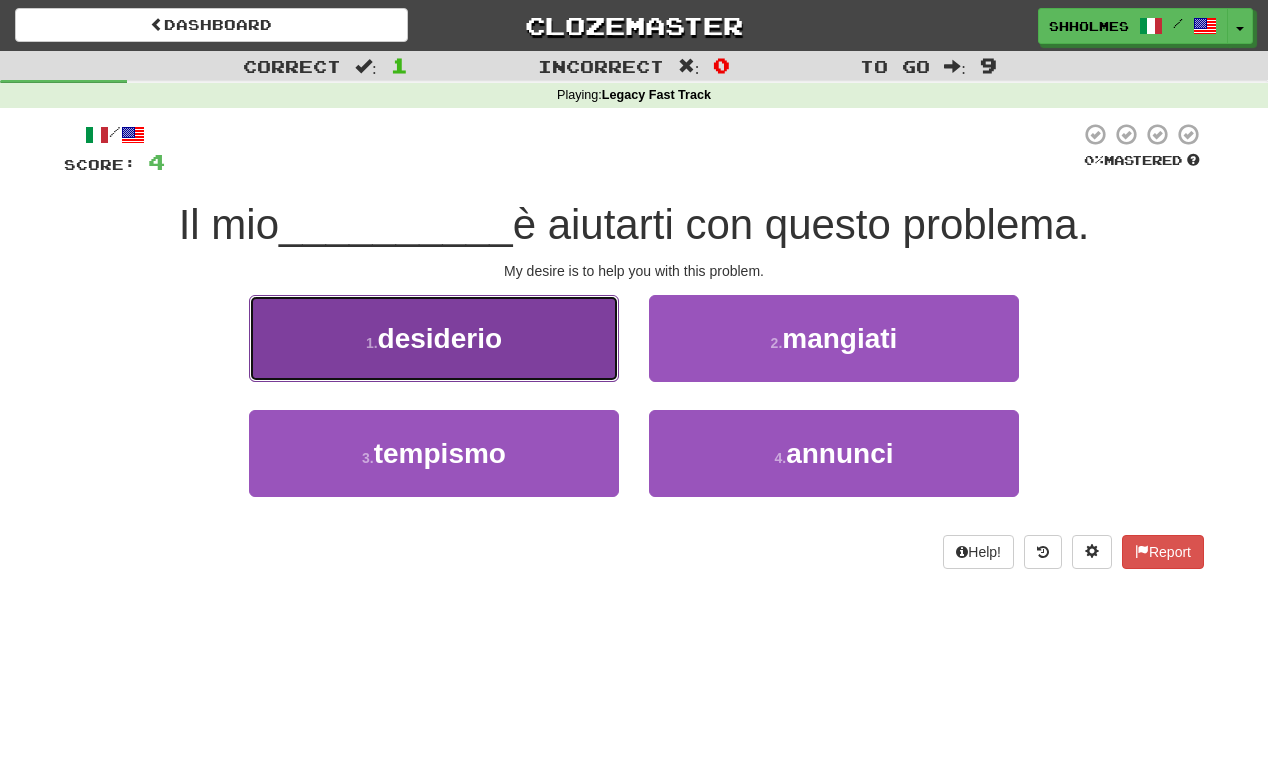 click on "1 .  desiderio" at bounding box center [434, 338] 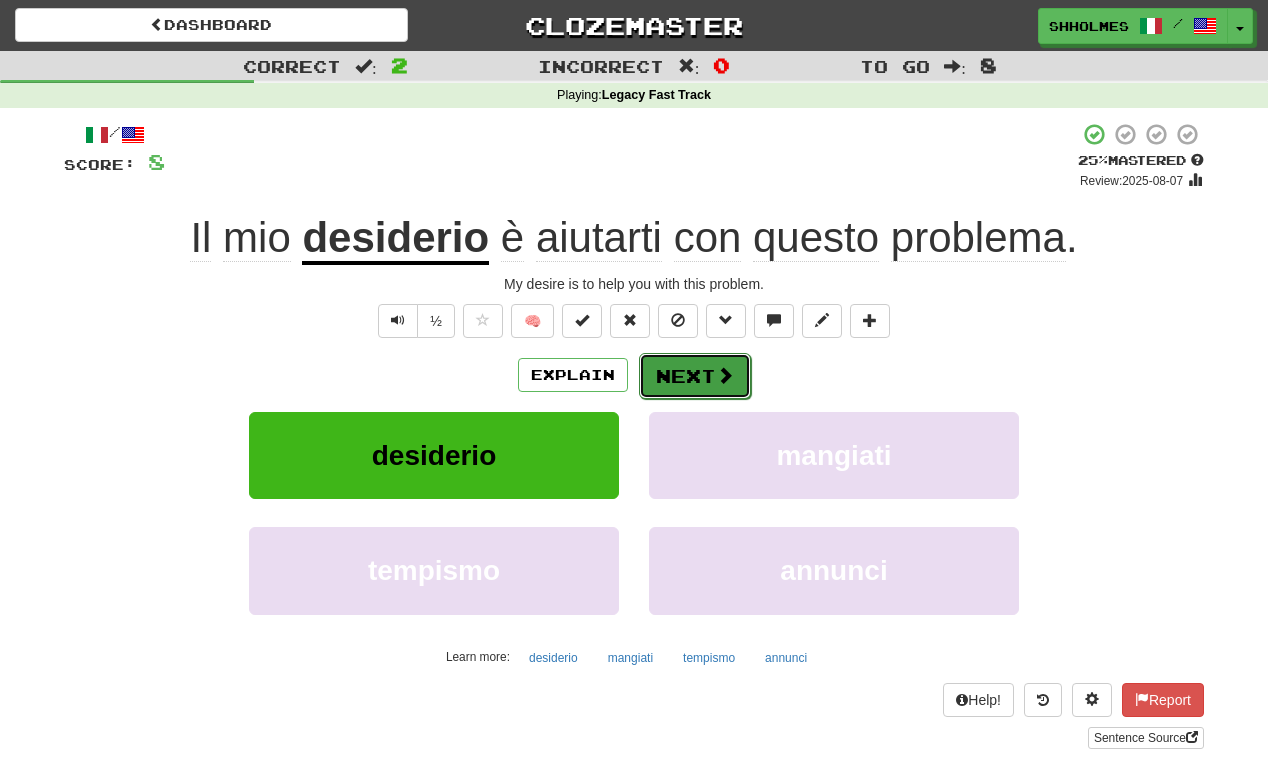 click on "Next" at bounding box center (695, 376) 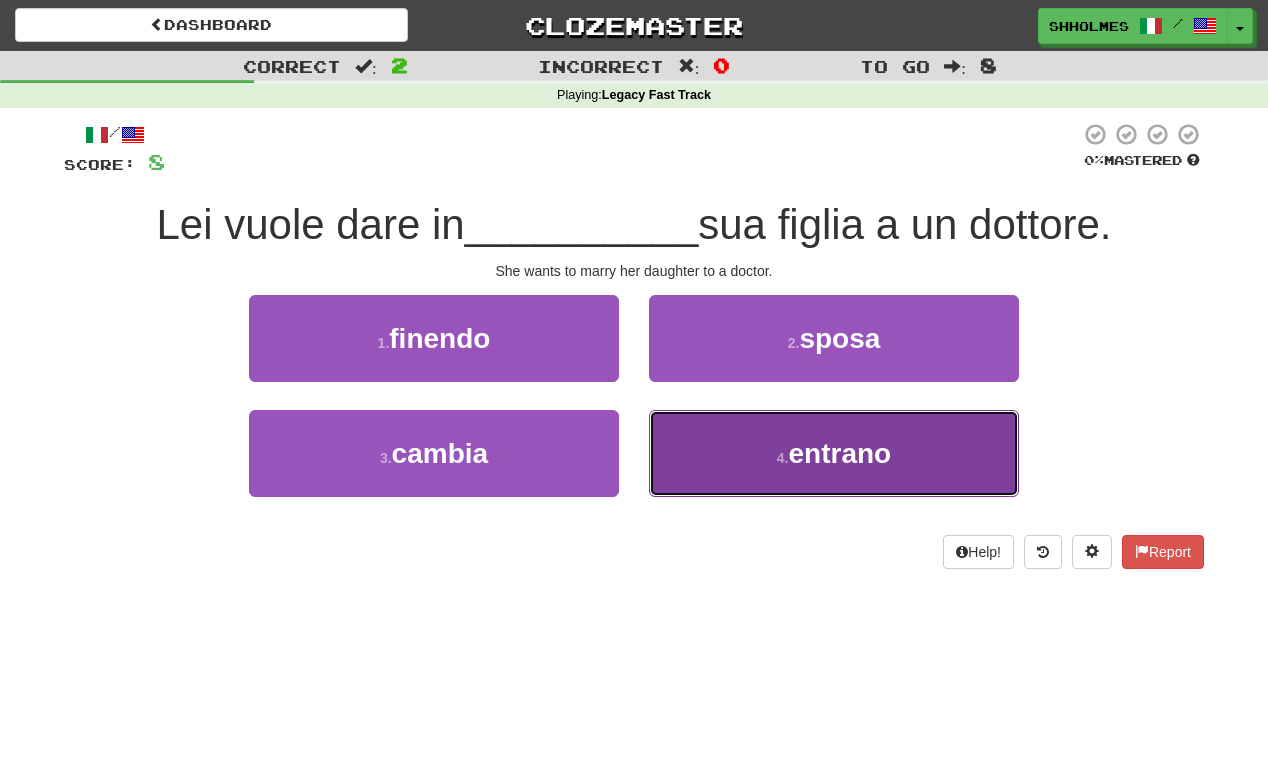 click on "4 .  entrano" at bounding box center (834, 453) 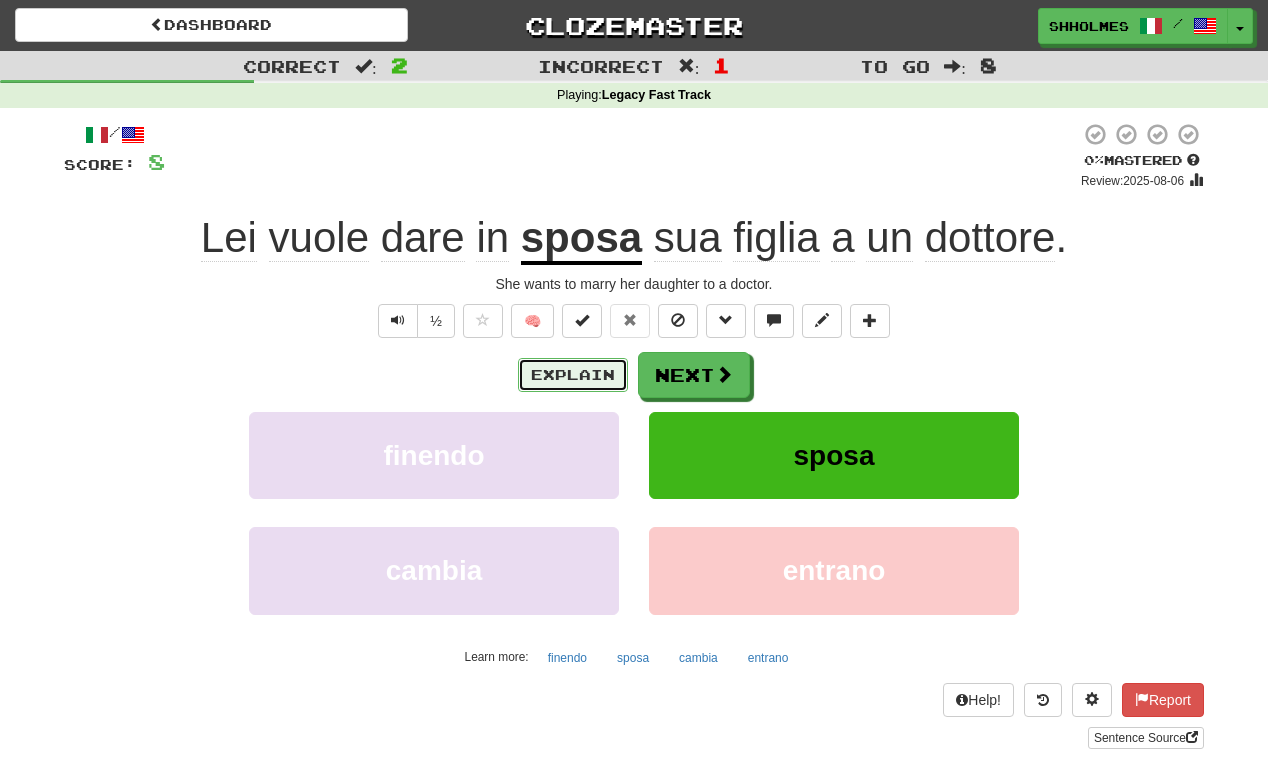 click on "Explain" at bounding box center [573, 375] 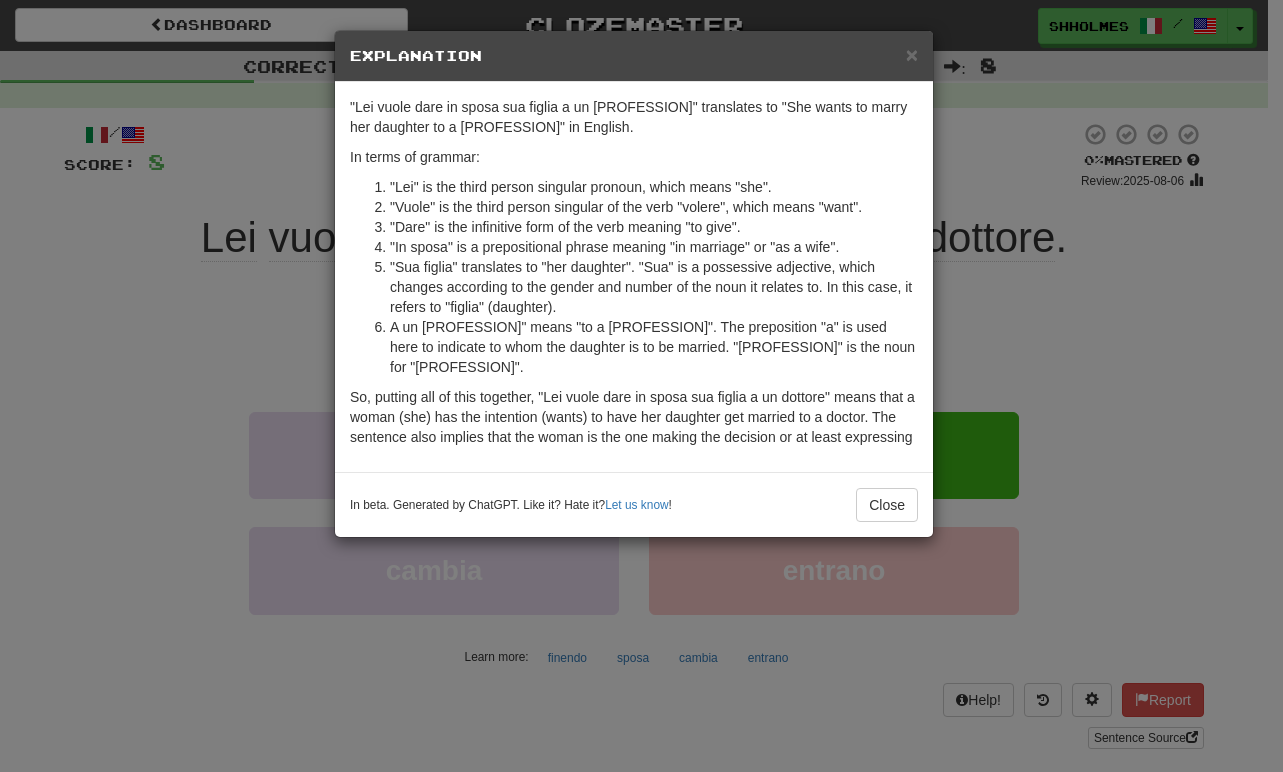 click on "× Explanation "Lei vuole dare in sposa sua figlia a un dottore" translates to "She wants to marry her daughter to a doctor" in English.
In terms of grammar:
"Lei" is the third person singular pronoun, which means "she".
"Vuole" is the third person singular of the verb "volere", which means "want".
"Dare" is the infinitive form of the verb meaning "to give".
"In sposa" is a prepositional phrase meaning "in marriage" or "as a wife".
"Sua figlia" translates to "her daughter". "Sua" is a possessive adjective, which changes according to the gender and number of the noun it relates to. In this case, it refers to "figlia" (daughter).
"A un dottore" means "to a doctor". The preposition "a" is used here to indicate to whom the daughter is to be married. "Dottore" is the noun for "doctor".
In beta. Generated by ChatGPT. Like it? Hate it?  Let us know ! Close" at bounding box center [641, 386] 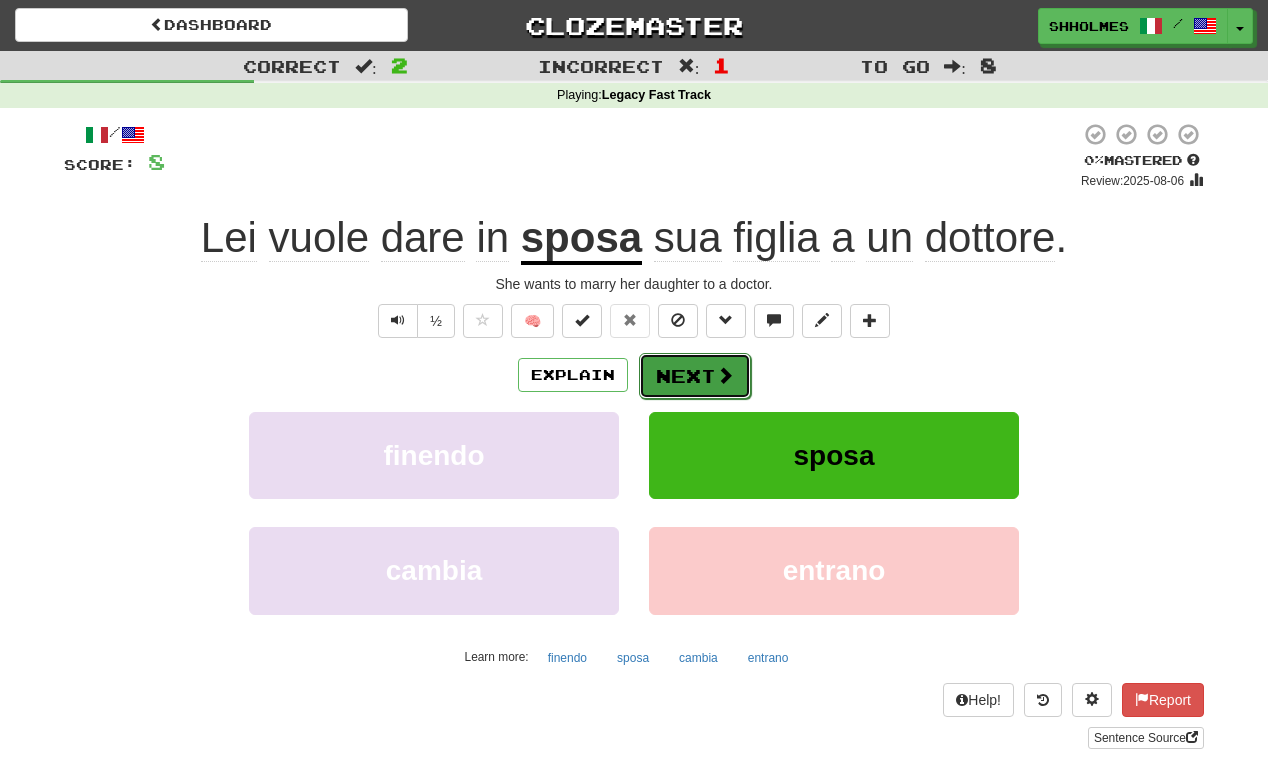 click on "Next" at bounding box center (695, 376) 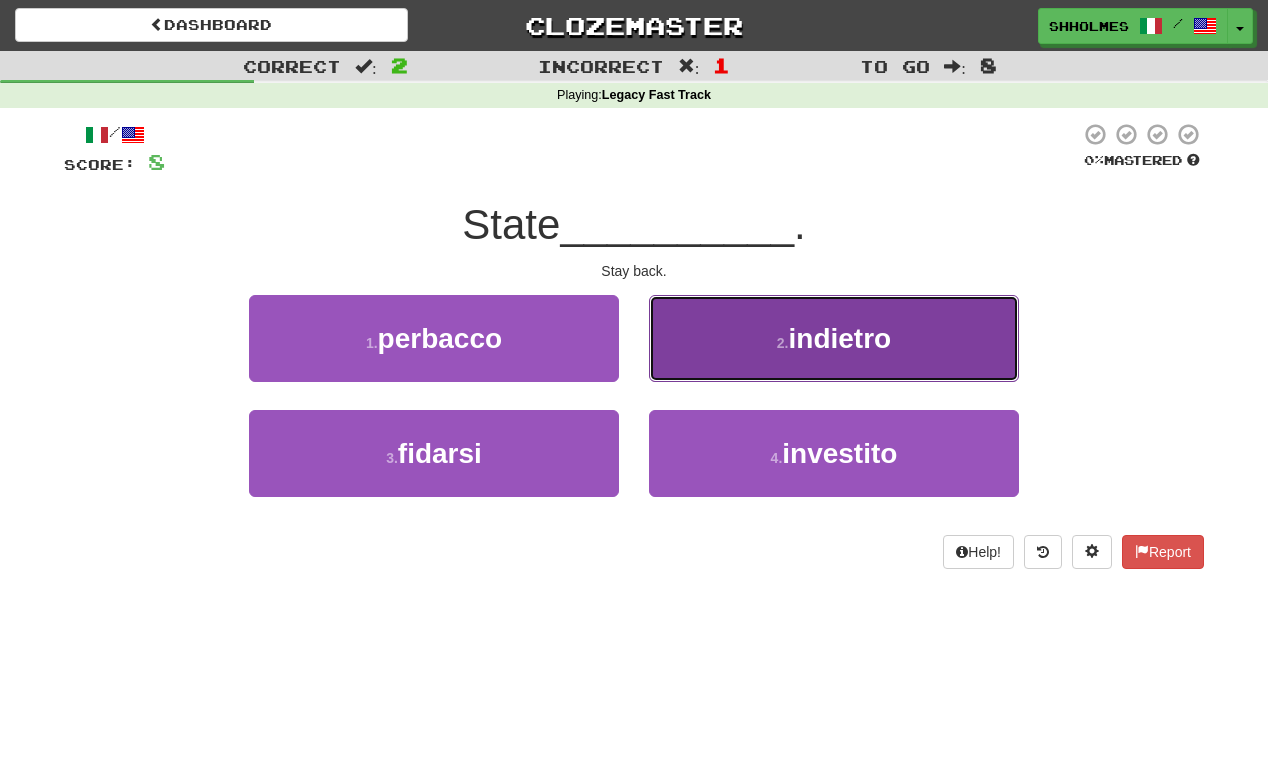 click on "2 .  indietro" at bounding box center (834, 338) 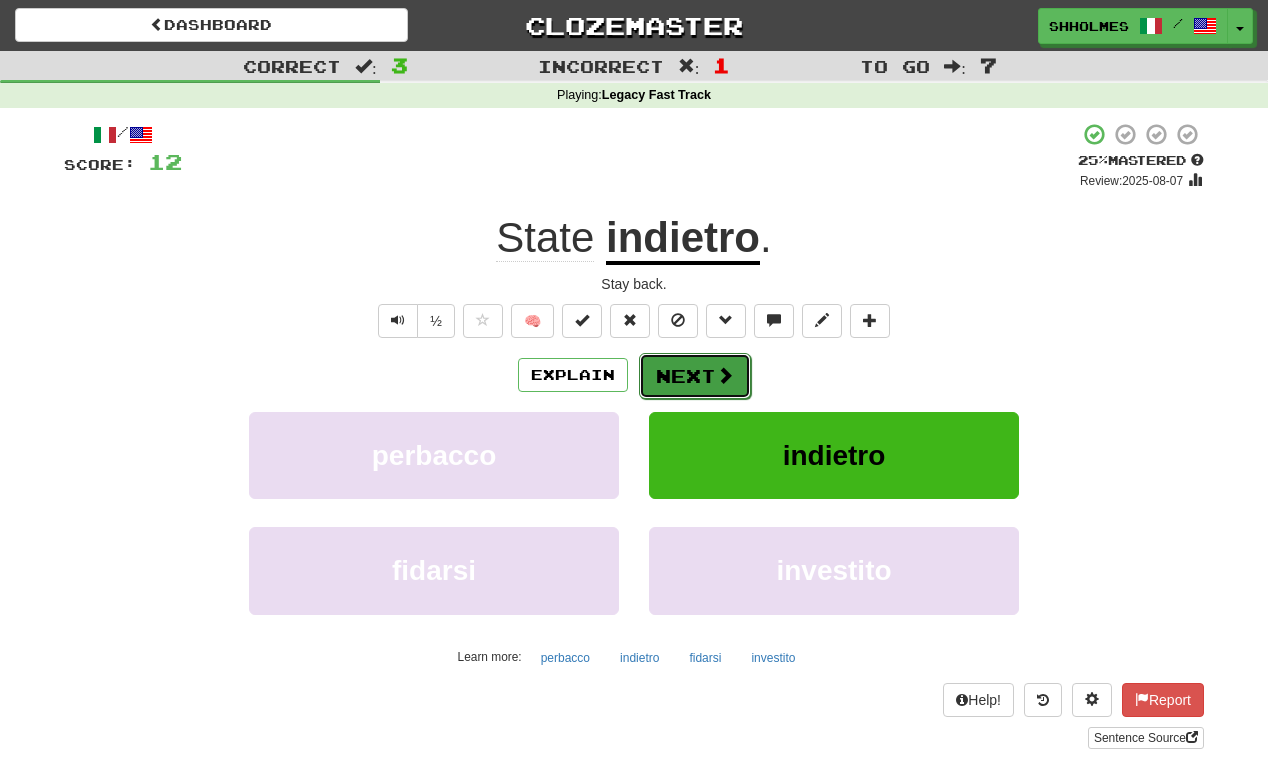 click on "Next" at bounding box center (695, 376) 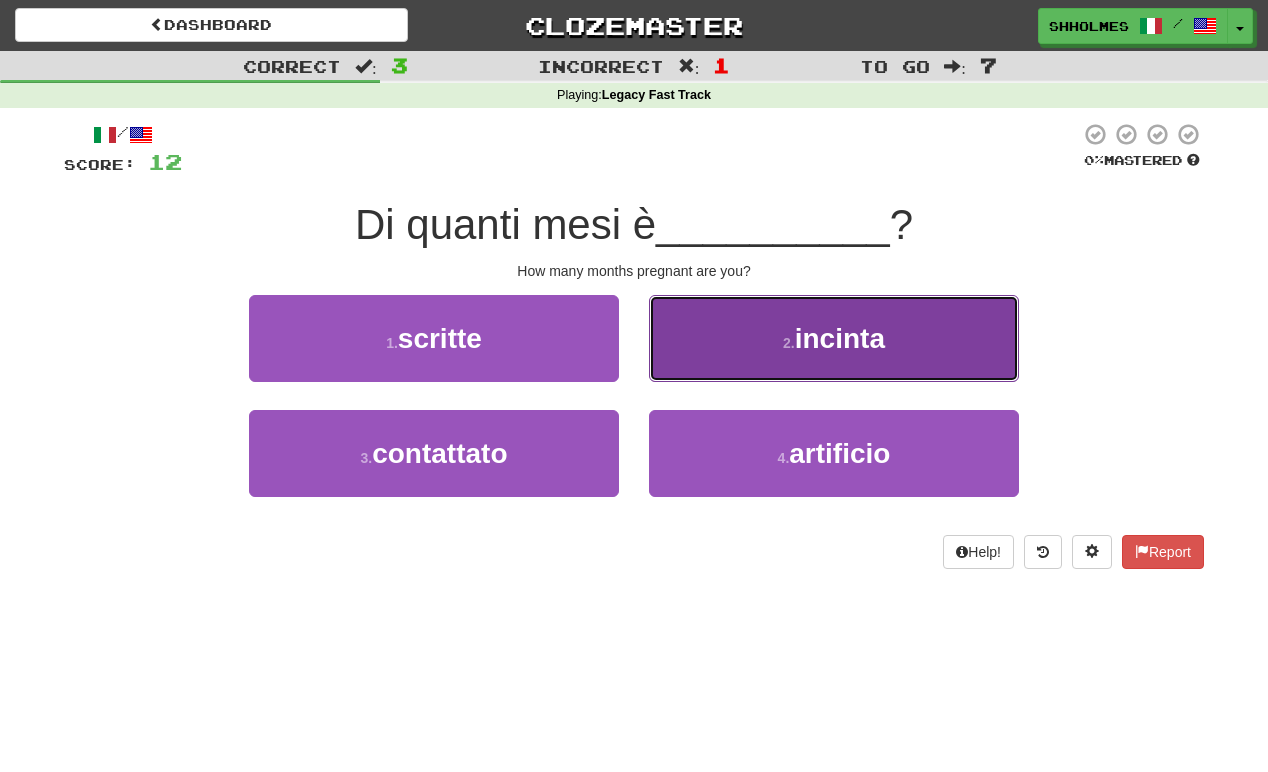 click on "2 .  incinta" at bounding box center (834, 338) 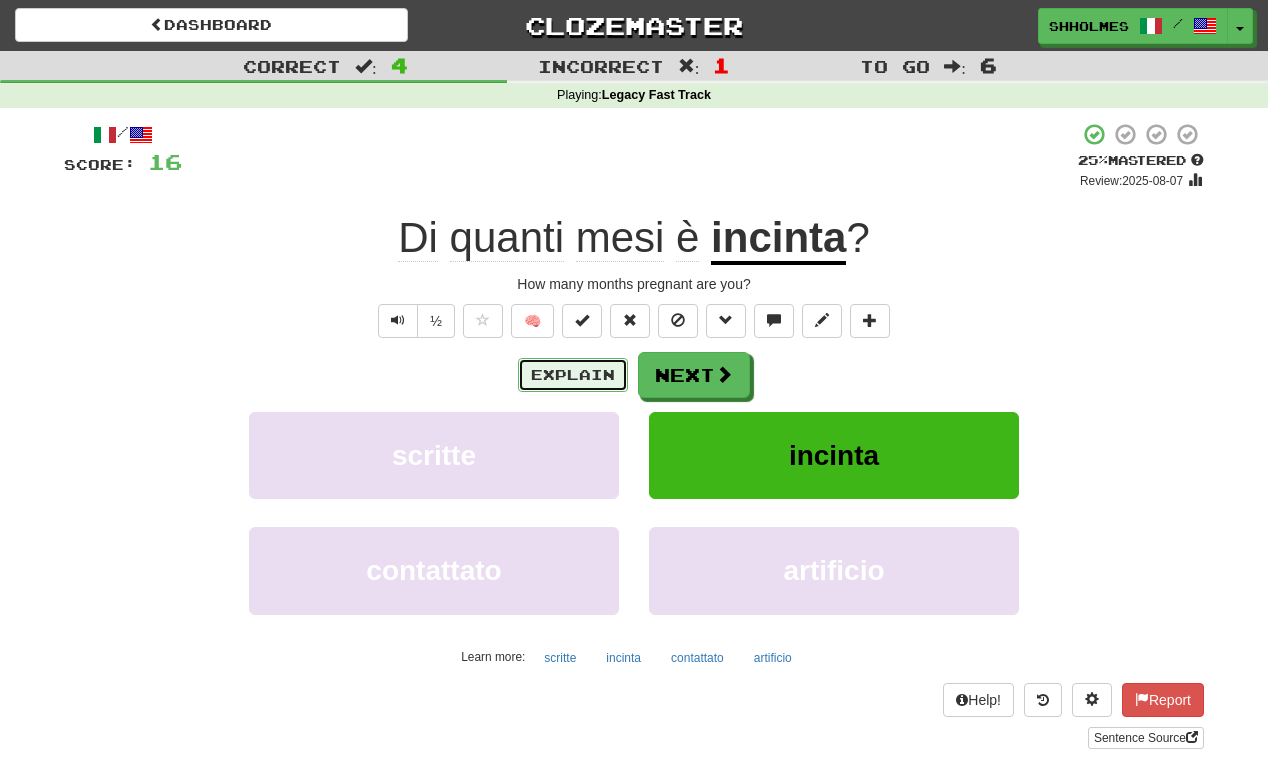 click on "Explain" at bounding box center (573, 375) 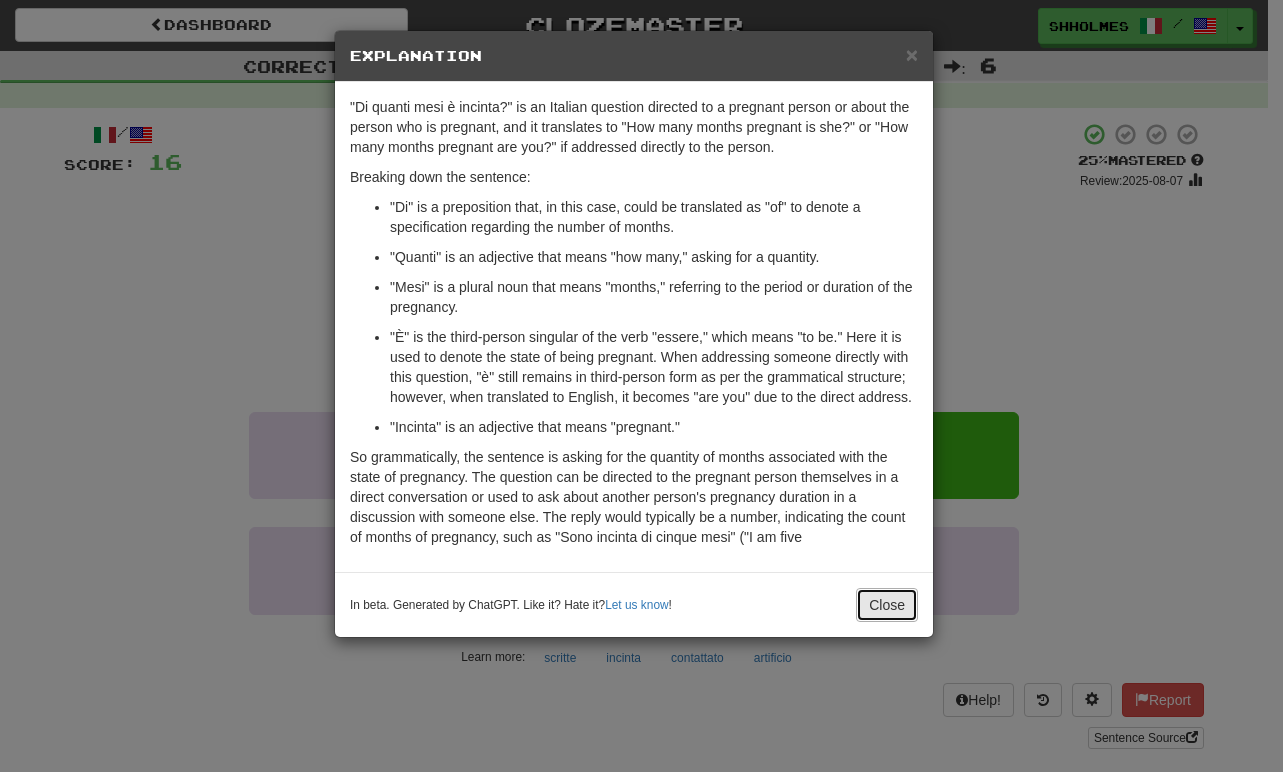 click on "Close" at bounding box center (887, 605) 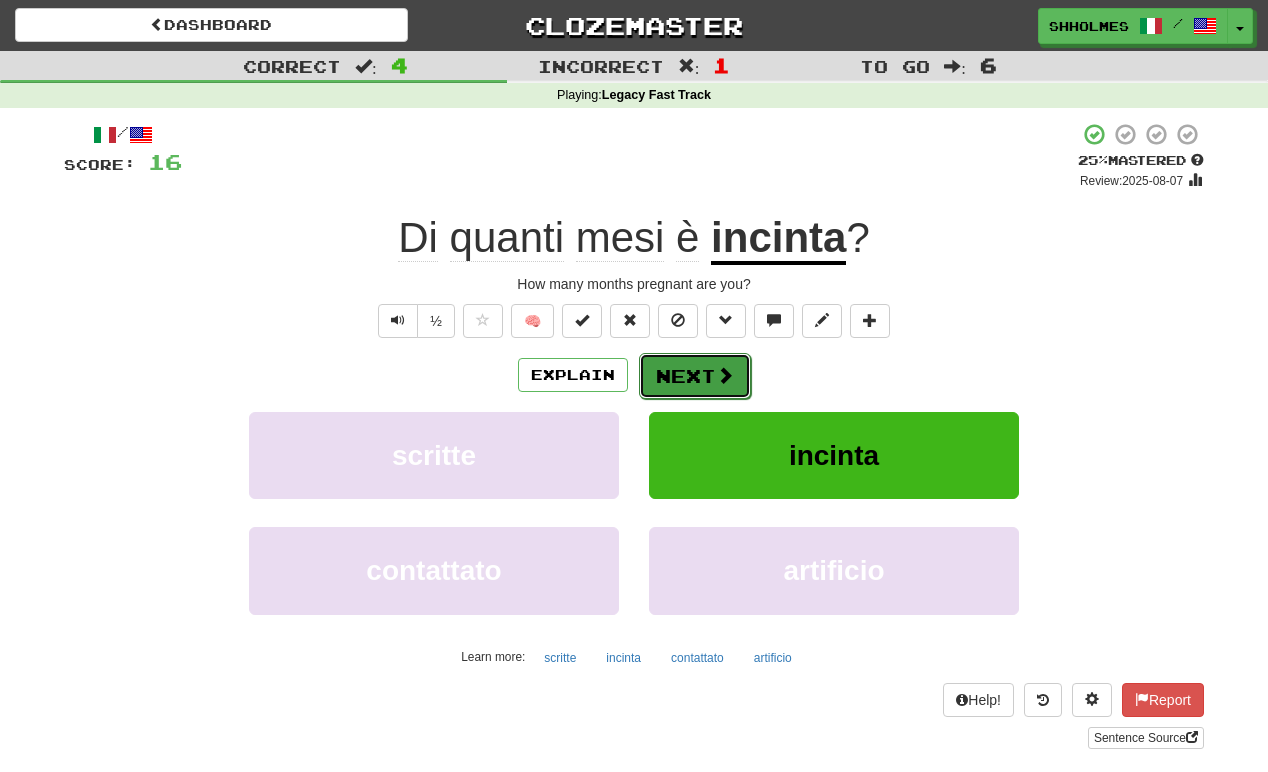 click at bounding box center (725, 375) 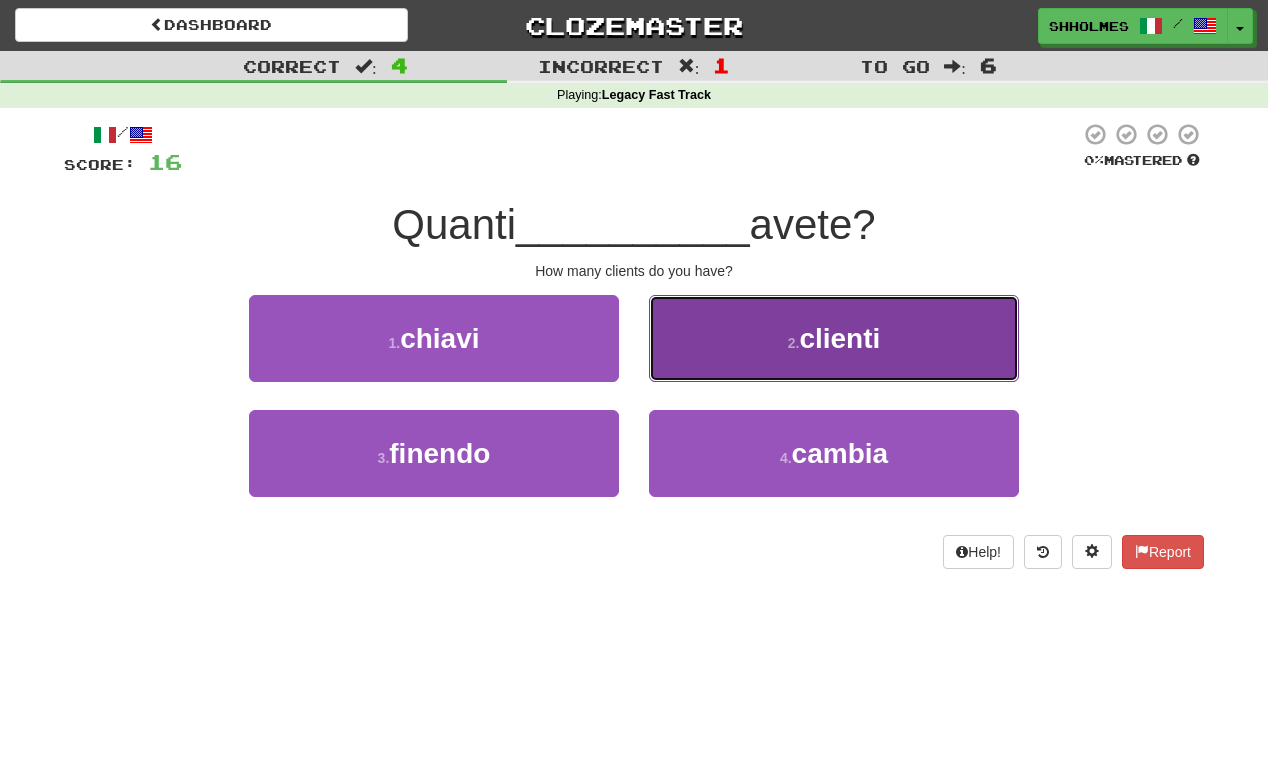 click on "2 .  clienti" at bounding box center (834, 338) 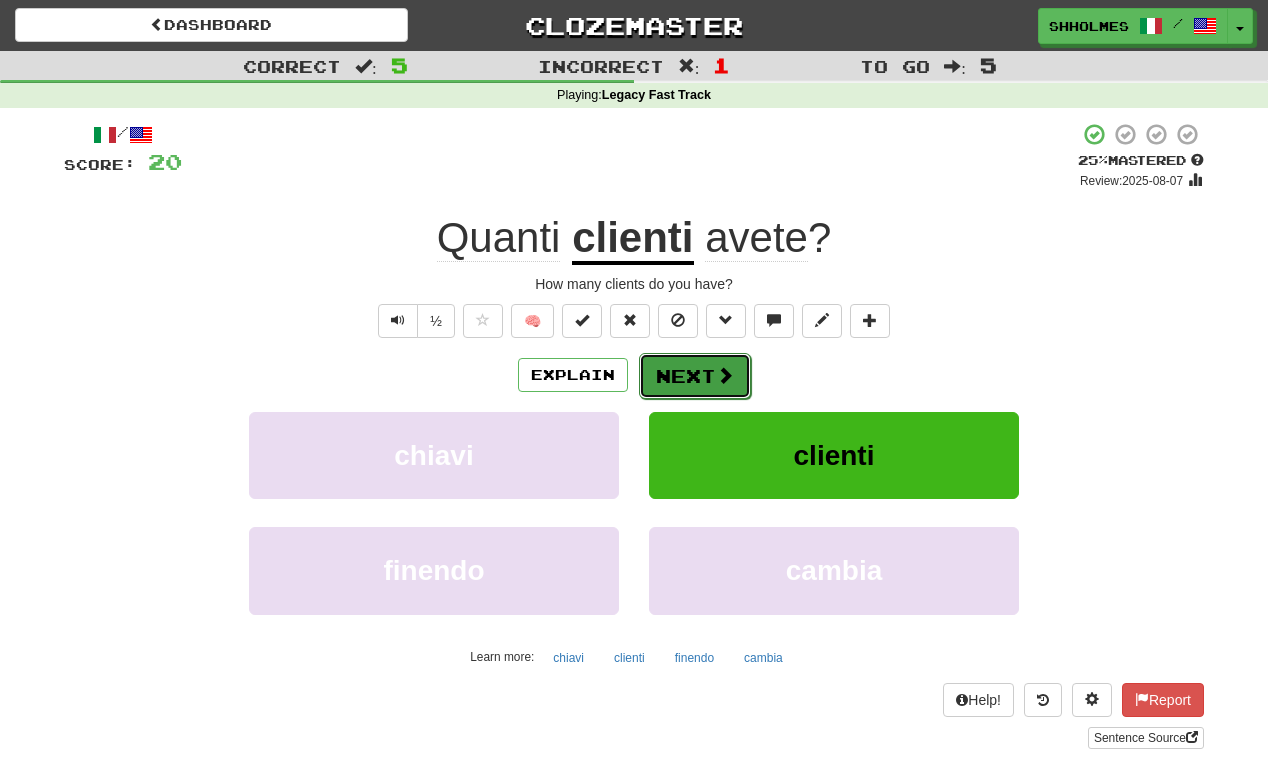 click at bounding box center (725, 375) 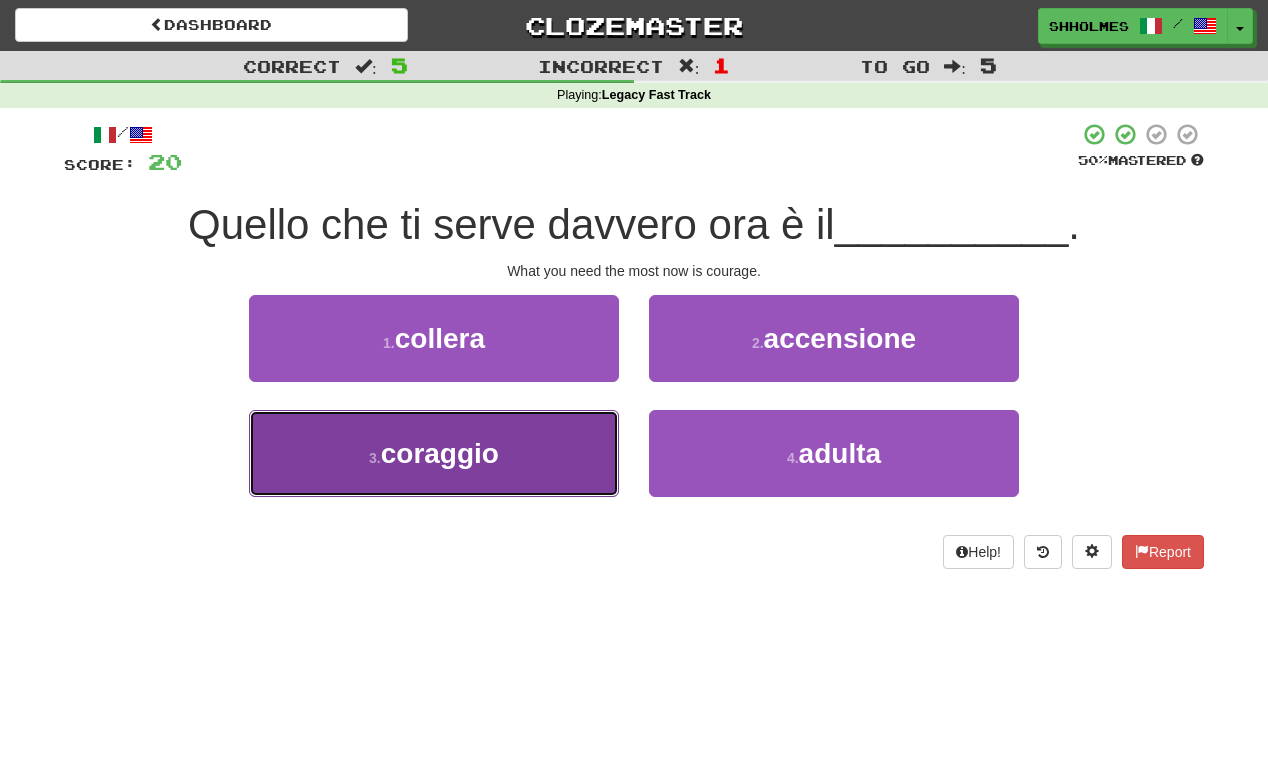 click on "coraggio" at bounding box center [440, 453] 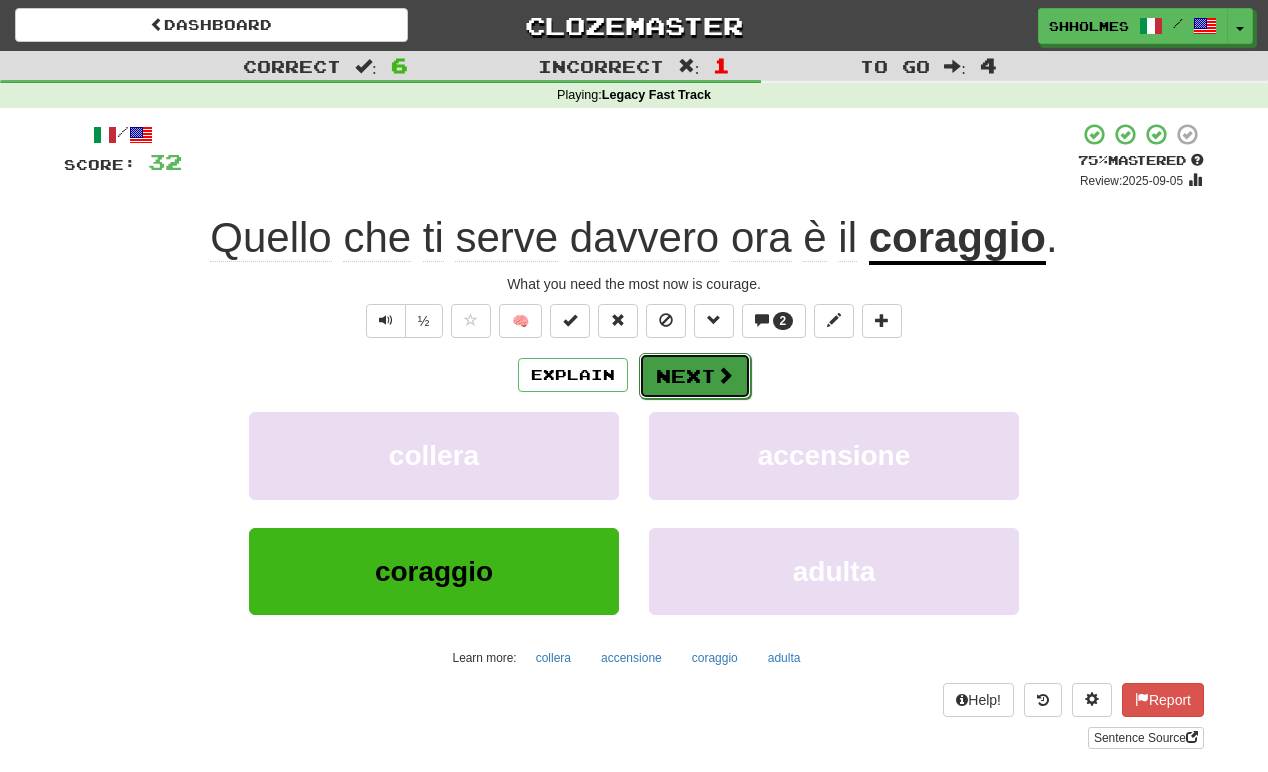 click on "Next" at bounding box center (695, 376) 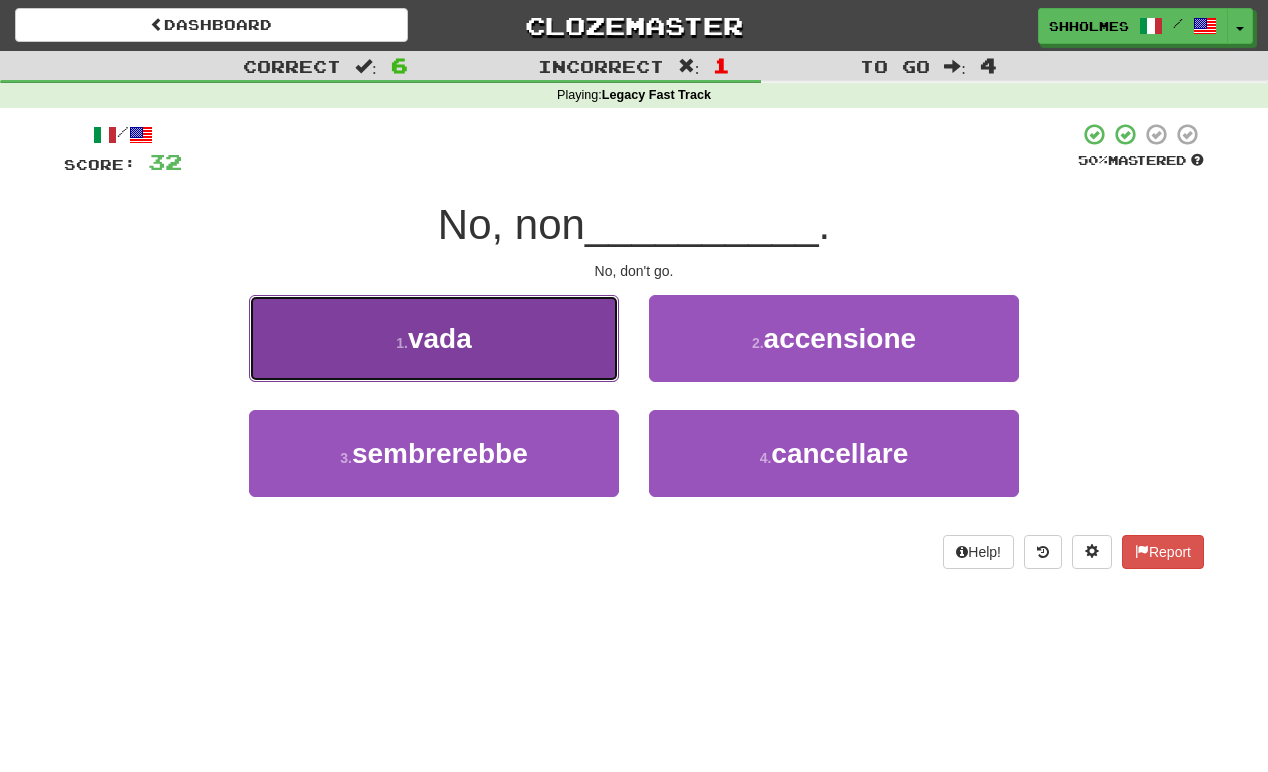 click on "1 .  vada" at bounding box center (434, 338) 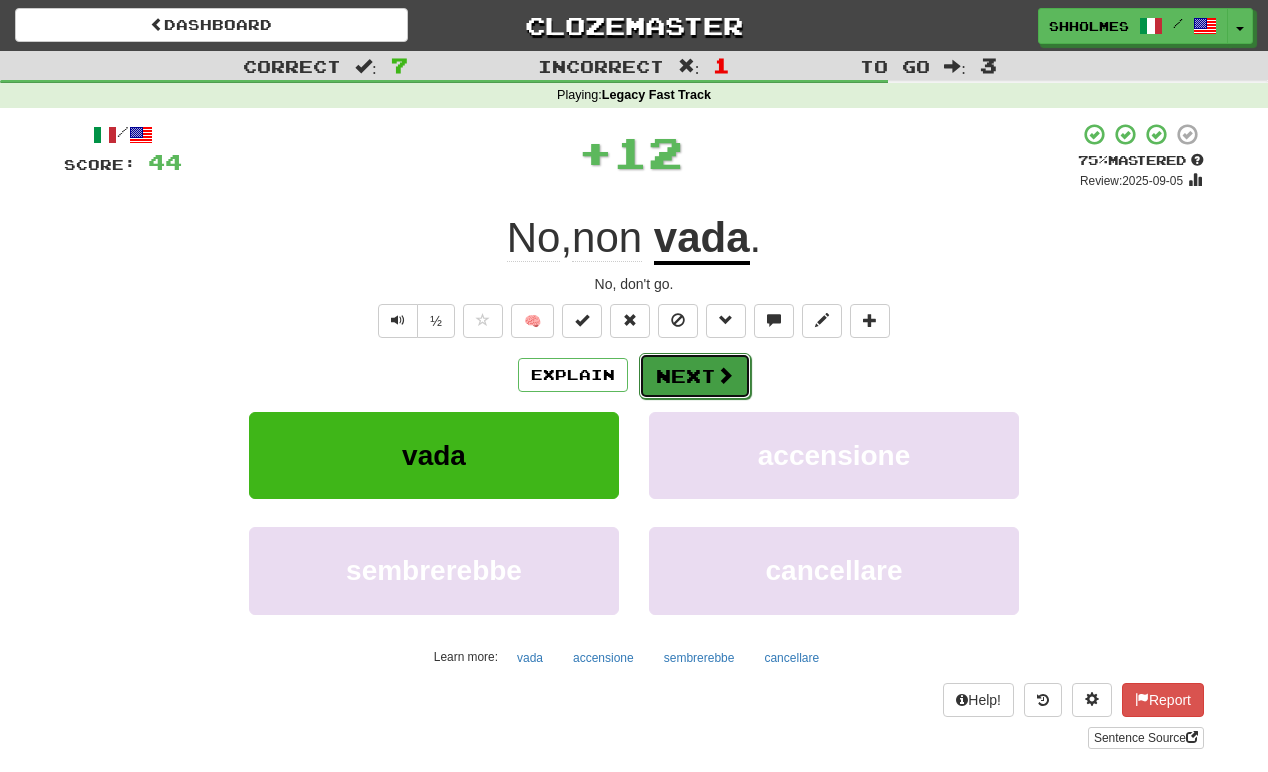 click on "Next" at bounding box center [695, 376] 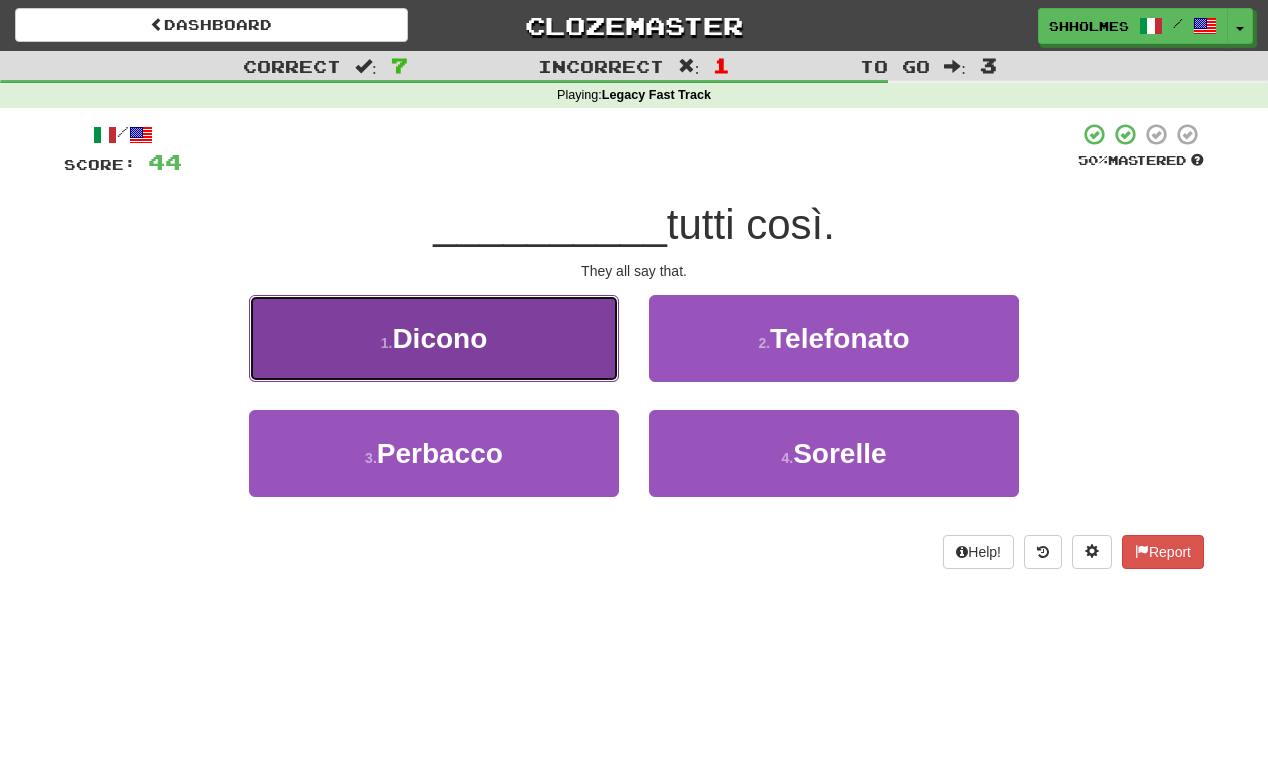 click on "1 .  Dicono" at bounding box center (434, 338) 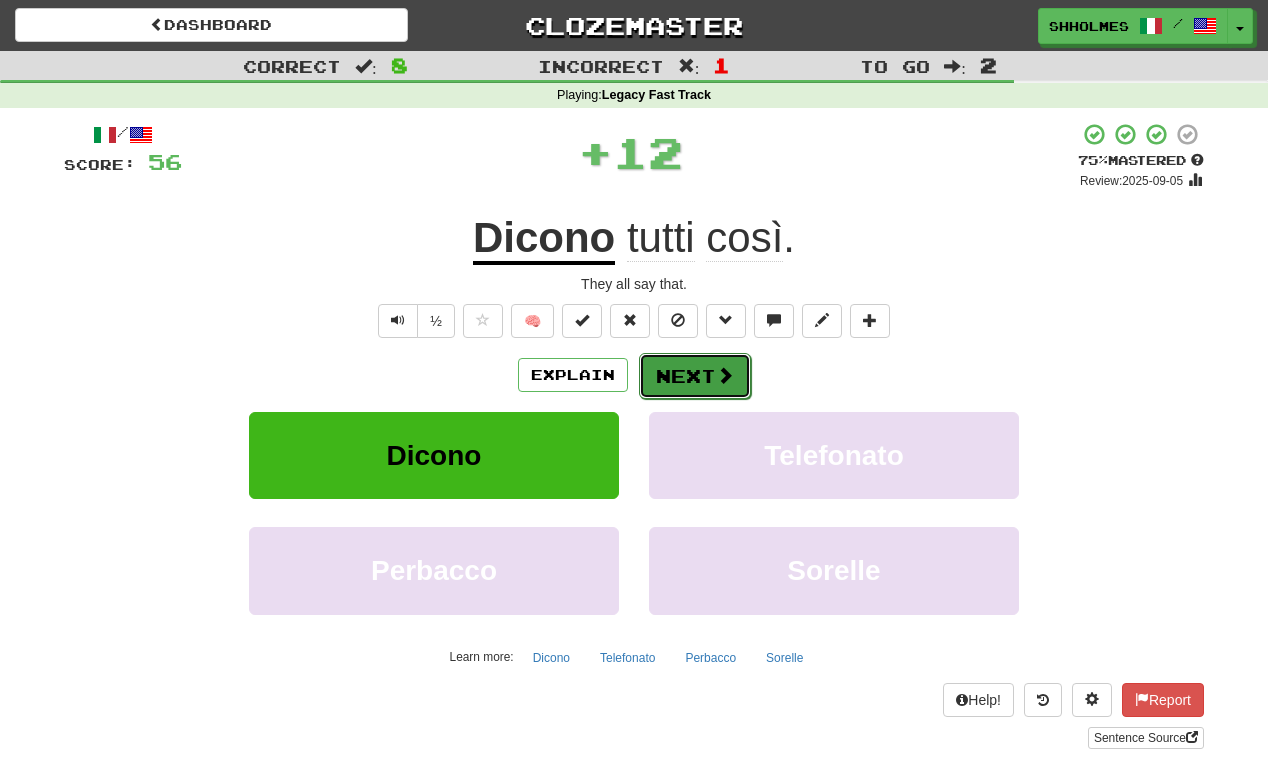 click on "Next" at bounding box center [695, 376] 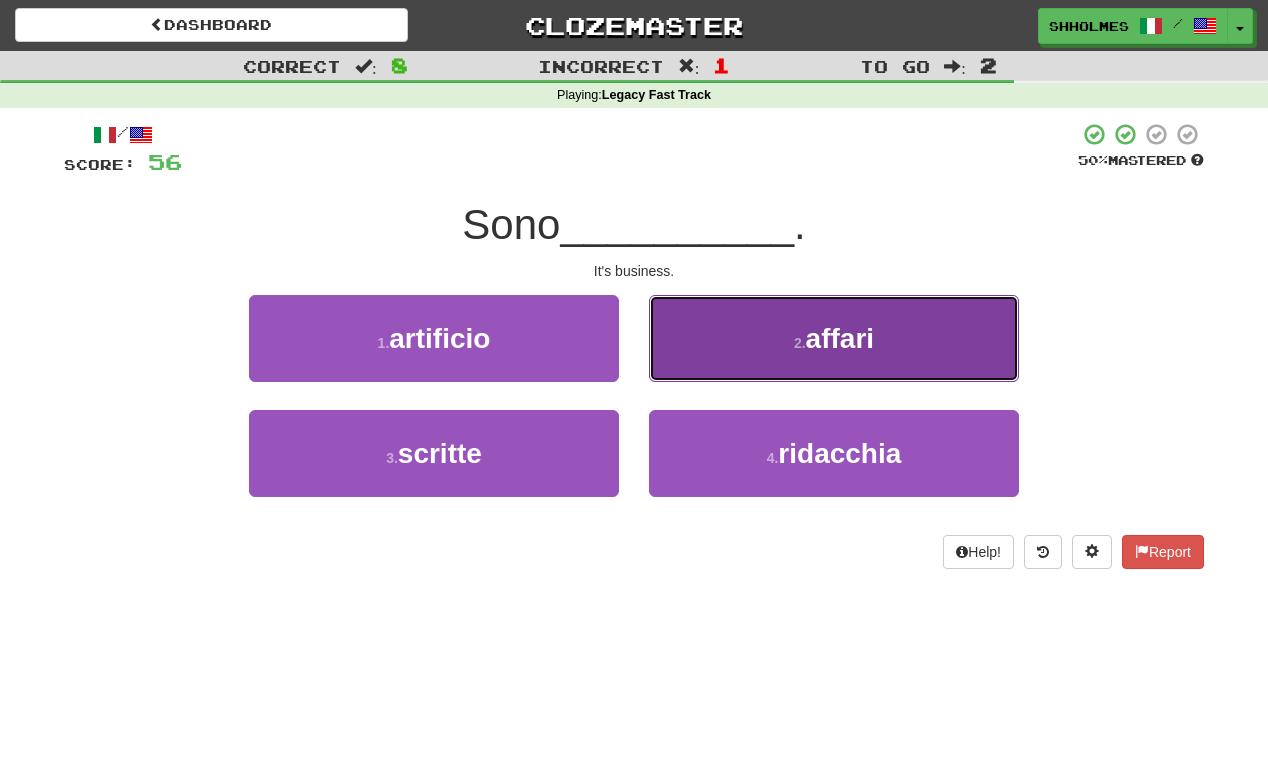 click on "2 .  affari" at bounding box center [834, 338] 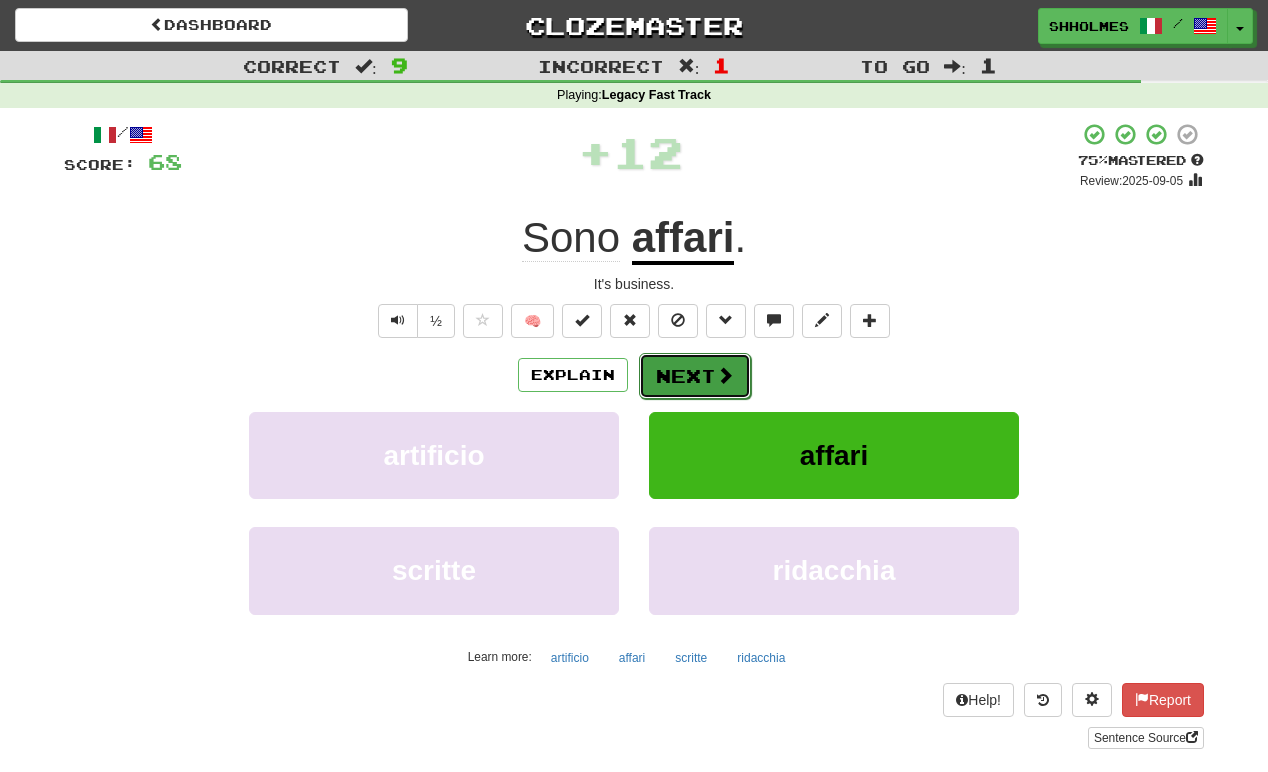click on "Next" at bounding box center [695, 376] 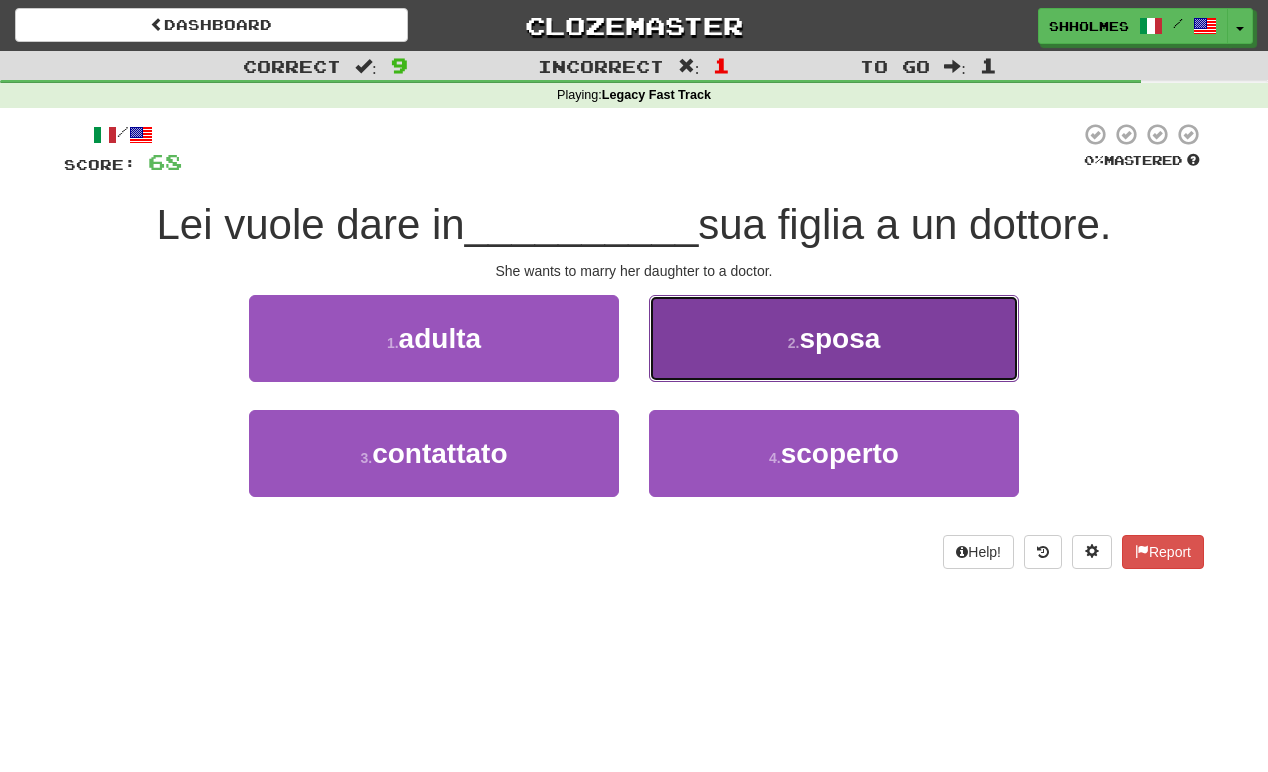 click on "2 .  sposa" at bounding box center (834, 338) 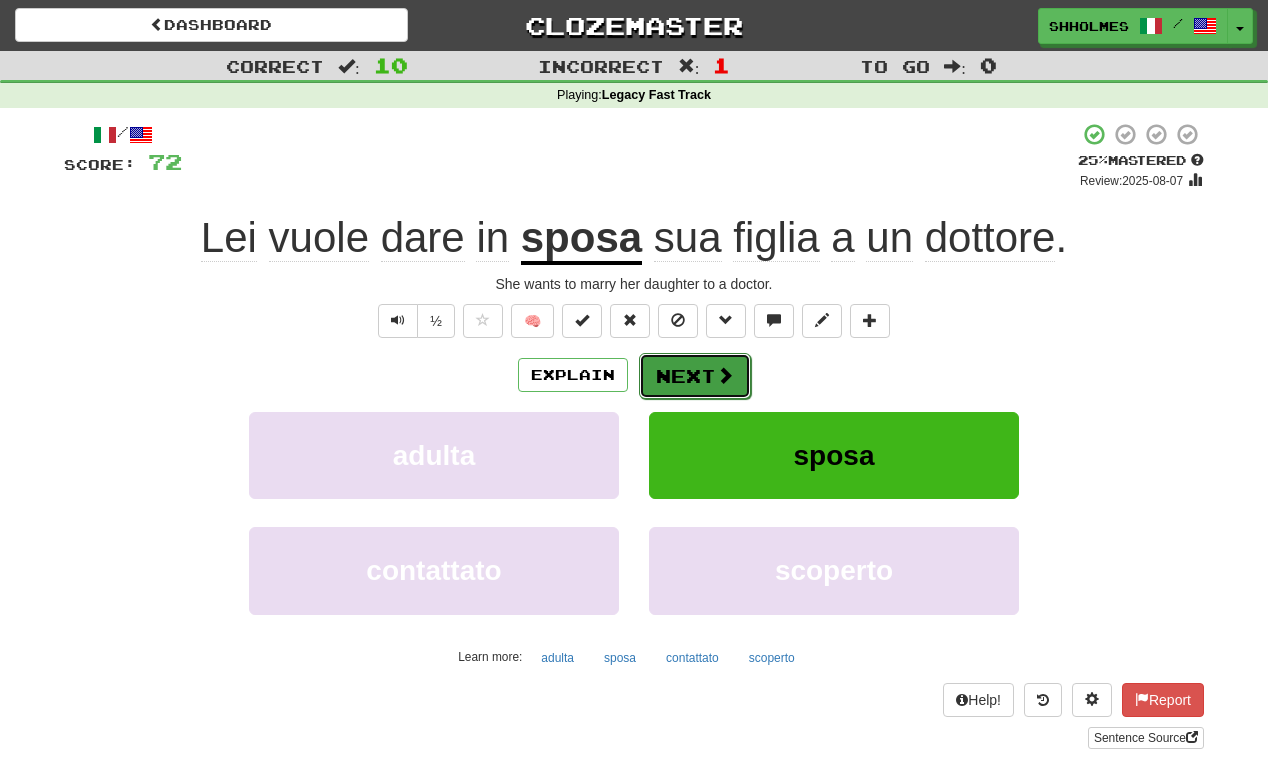 click at bounding box center [725, 375] 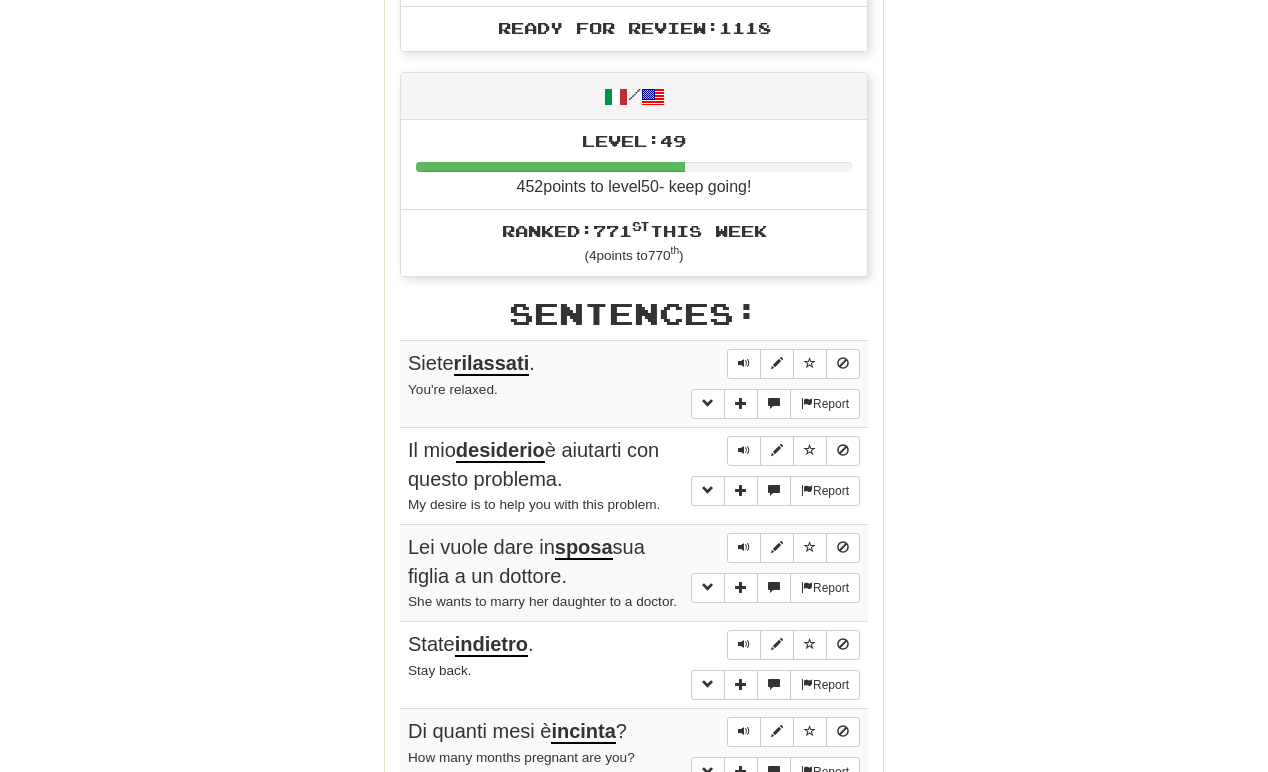 scroll, scrollTop: 1000, scrollLeft: 0, axis: vertical 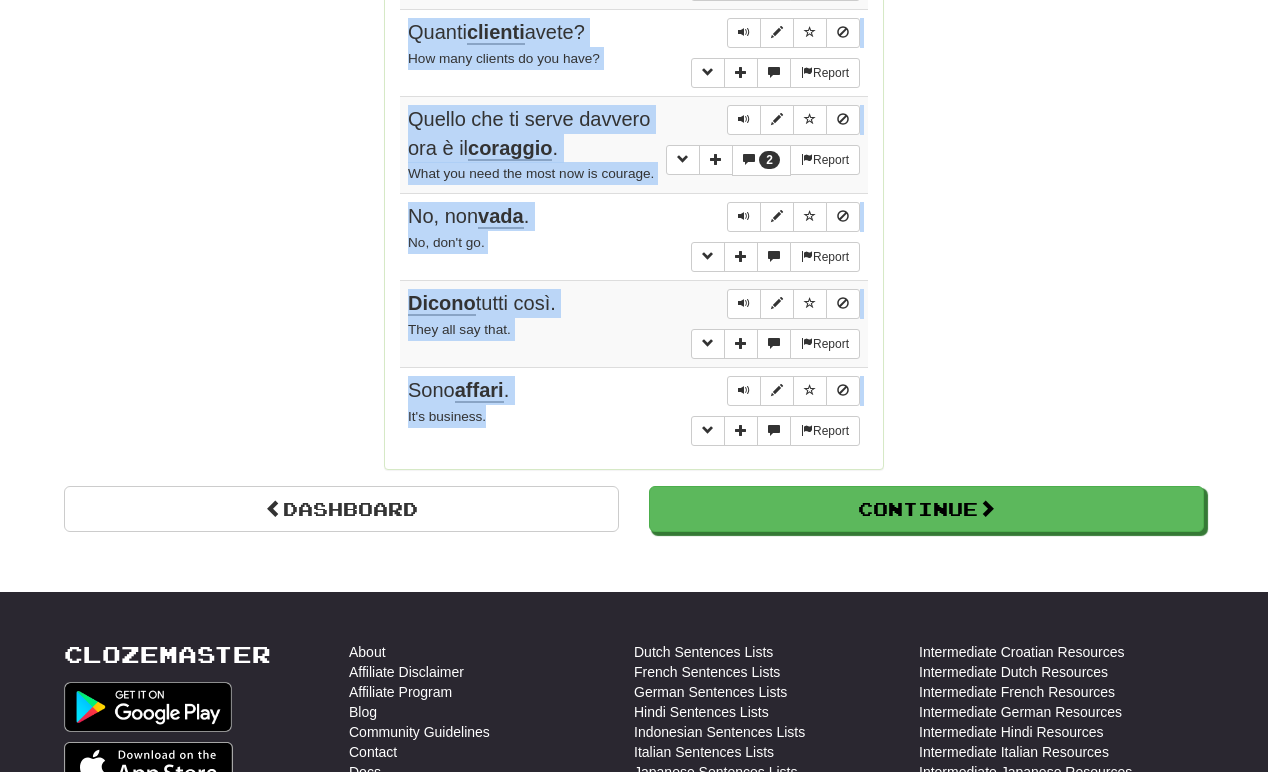 drag, startPoint x: 408, startPoint y: 233, endPoint x: 546, endPoint y: 432, distance: 242.1673 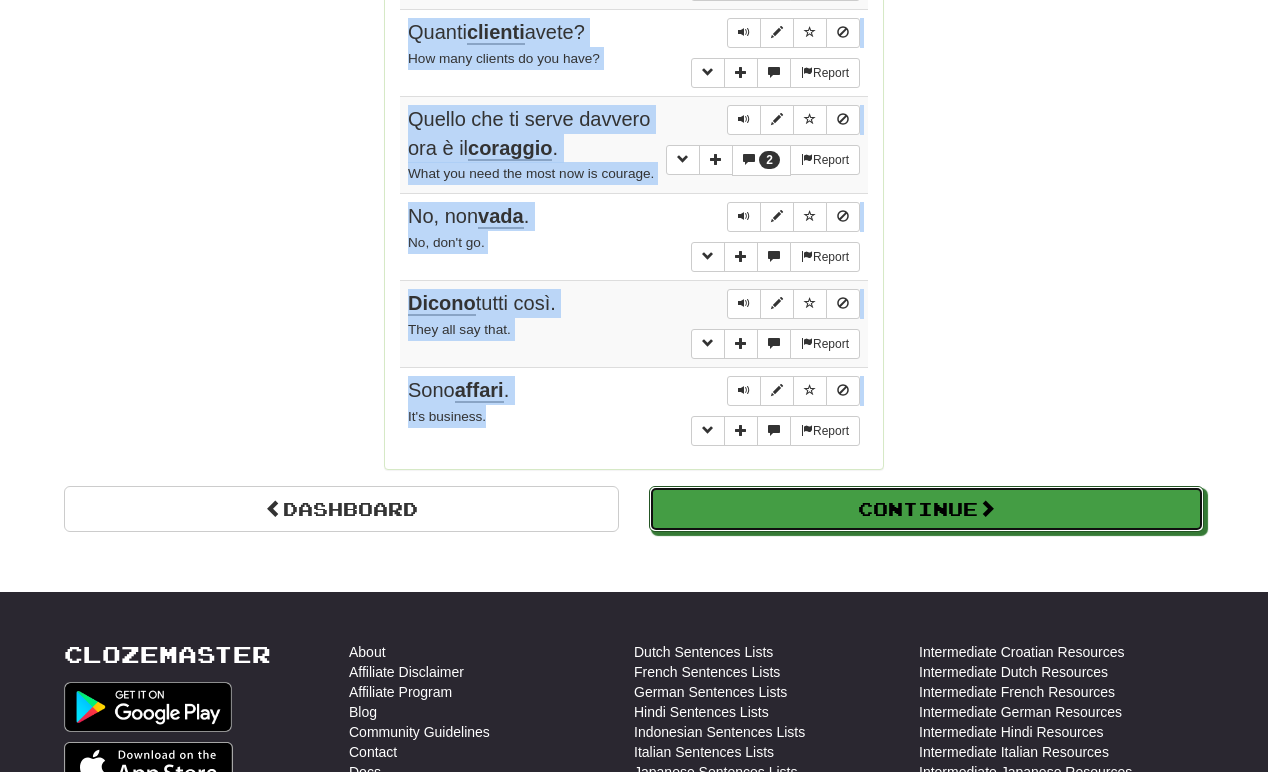 click on "Continue" at bounding box center [926, 509] 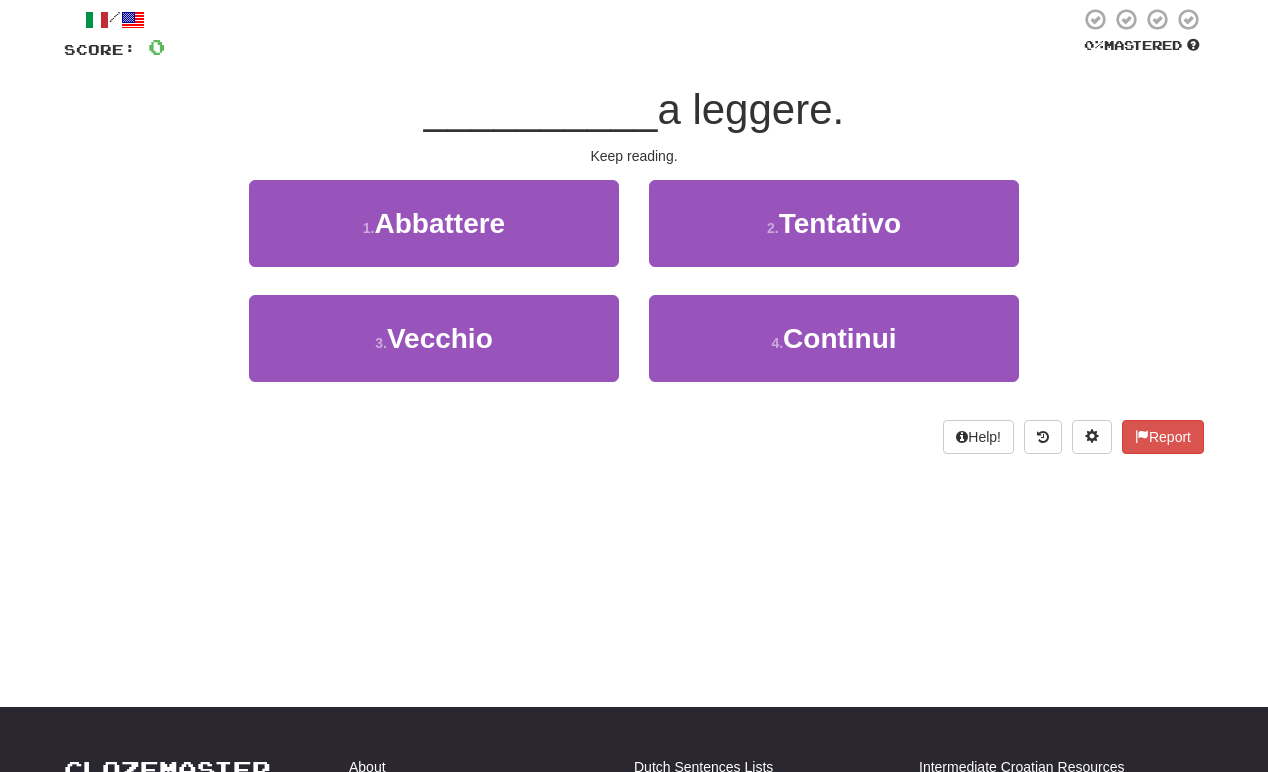 scroll, scrollTop: 110, scrollLeft: 0, axis: vertical 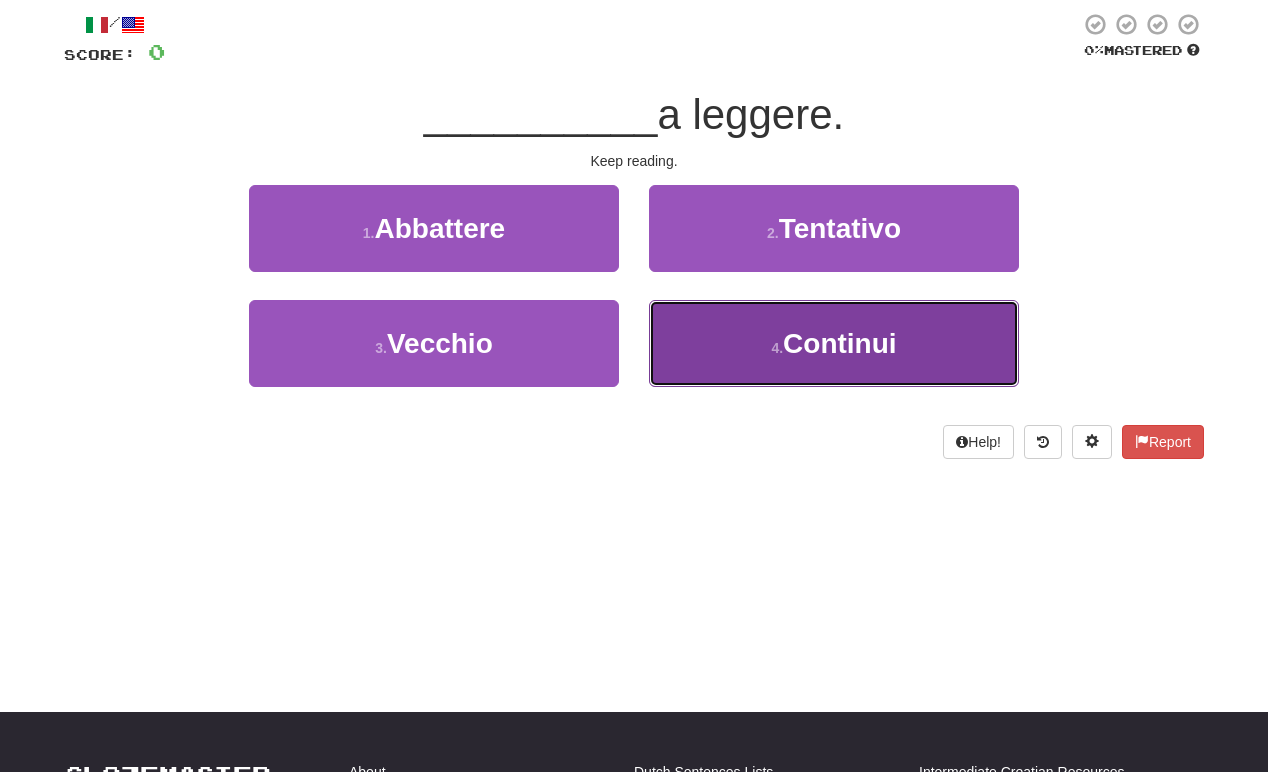 click on "4 .  Continui" at bounding box center [834, 343] 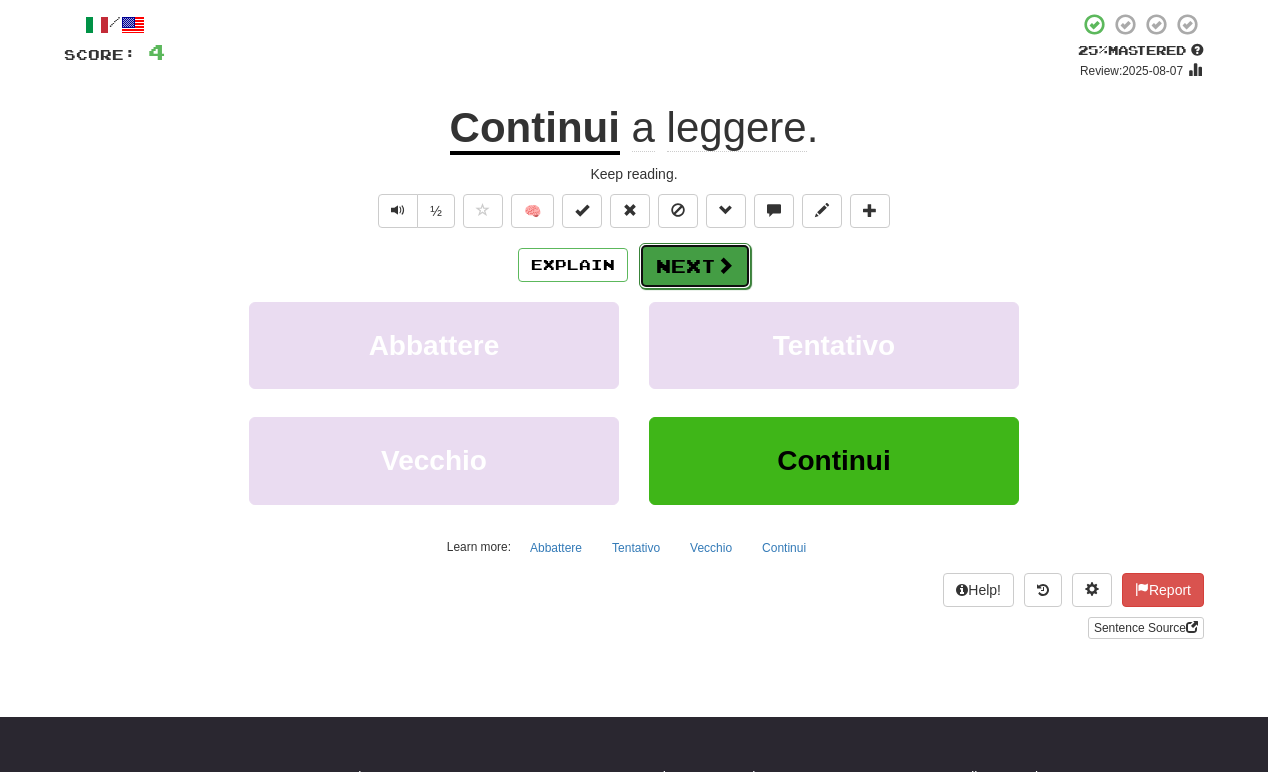 click on "Next" at bounding box center [695, 266] 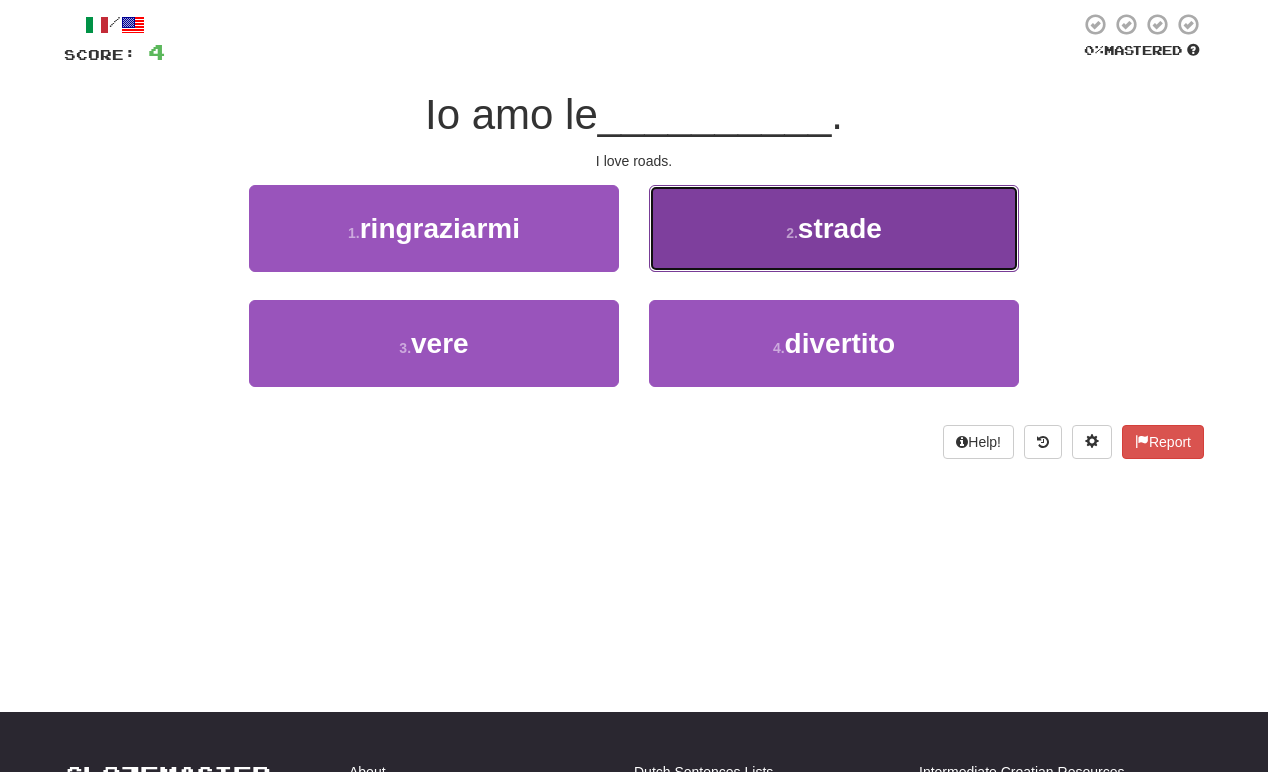 click on "2 .  strade" at bounding box center [834, 228] 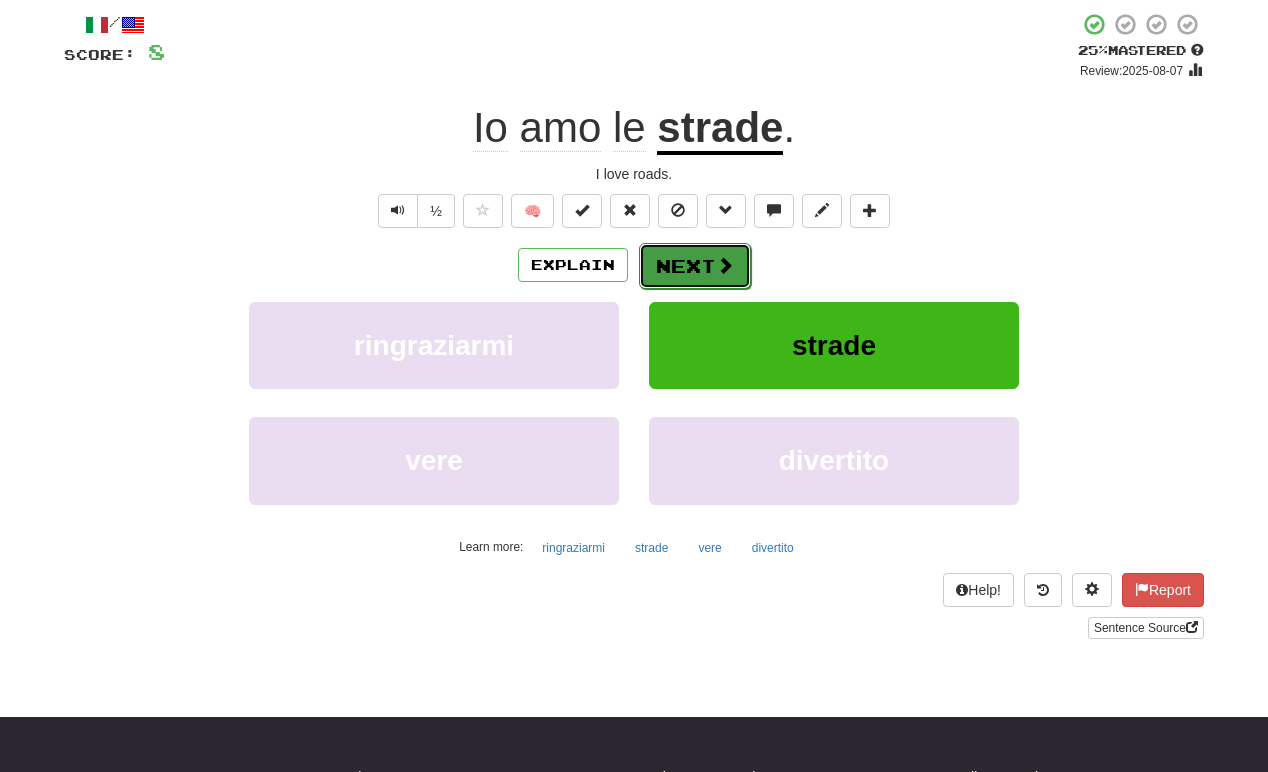 click on "Next" at bounding box center [695, 266] 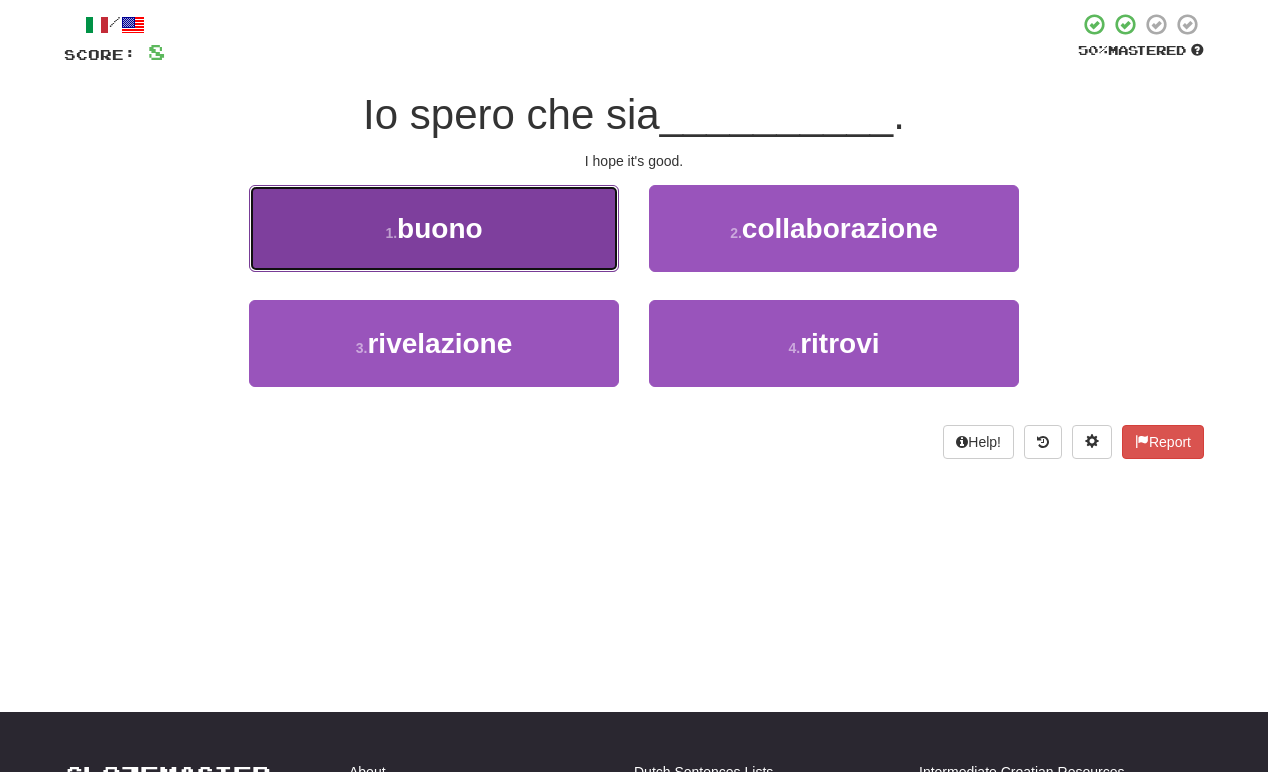 click on "1 .  buono" at bounding box center (434, 228) 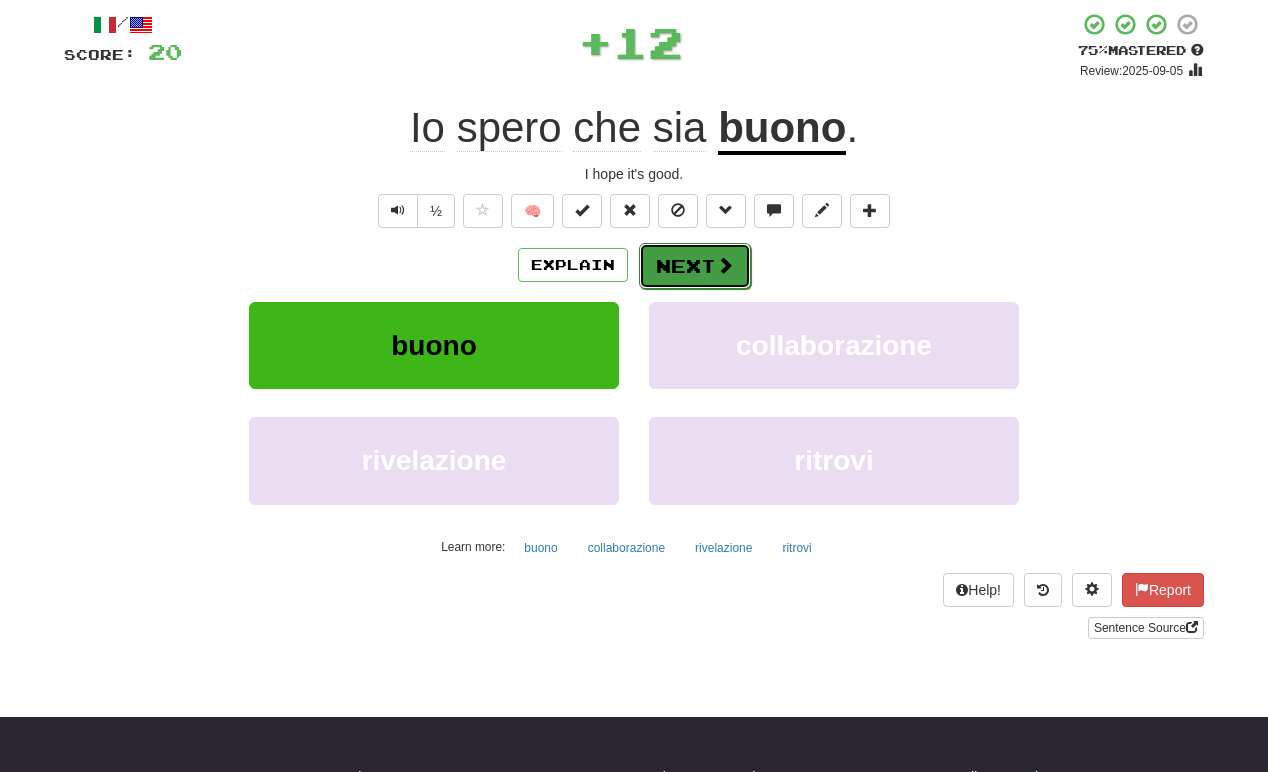 click at bounding box center (725, 265) 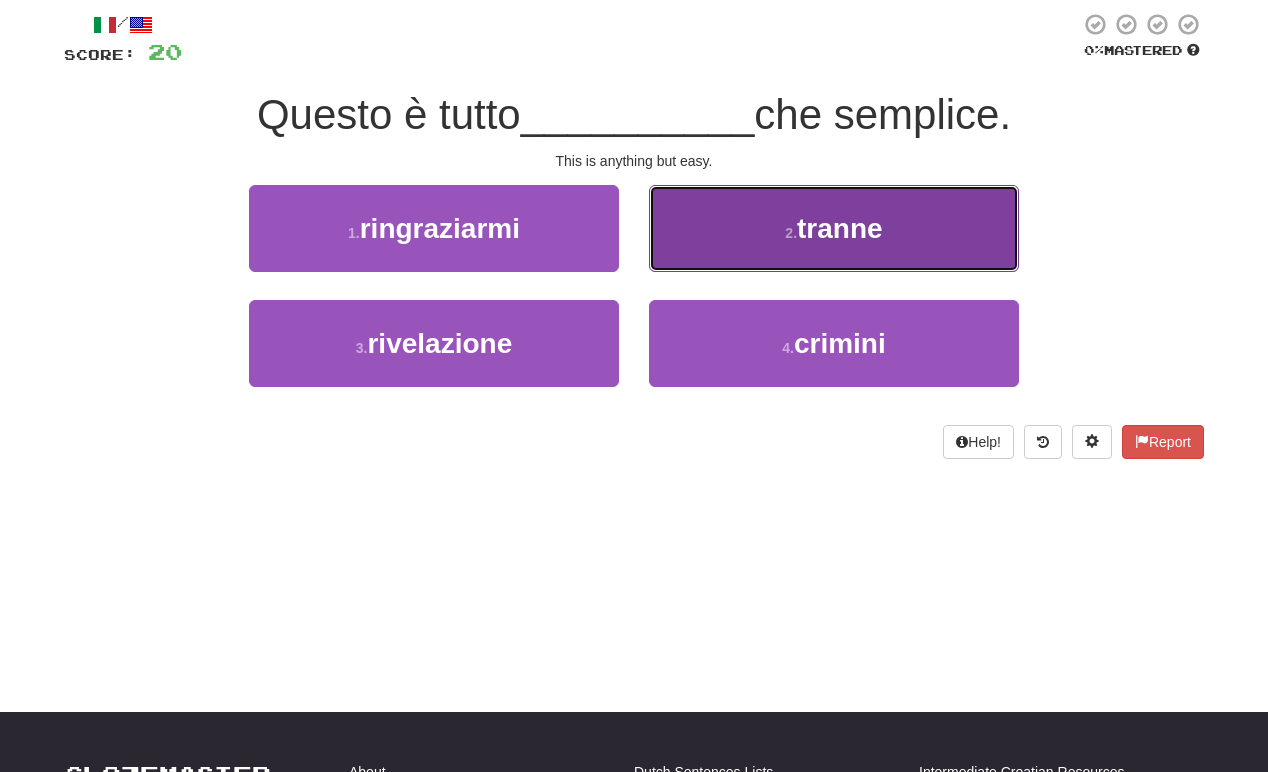 click on "2 .  tranne" at bounding box center [834, 228] 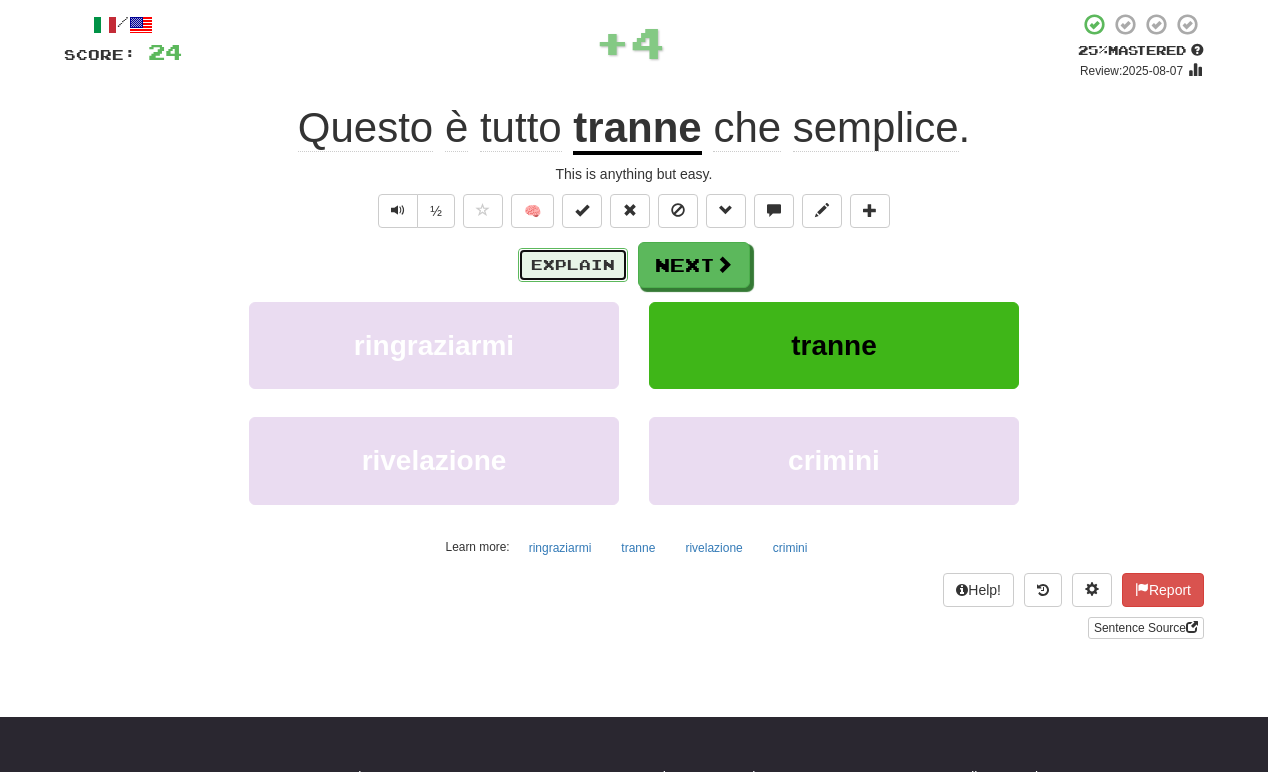 click on "Explain" at bounding box center [573, 265] 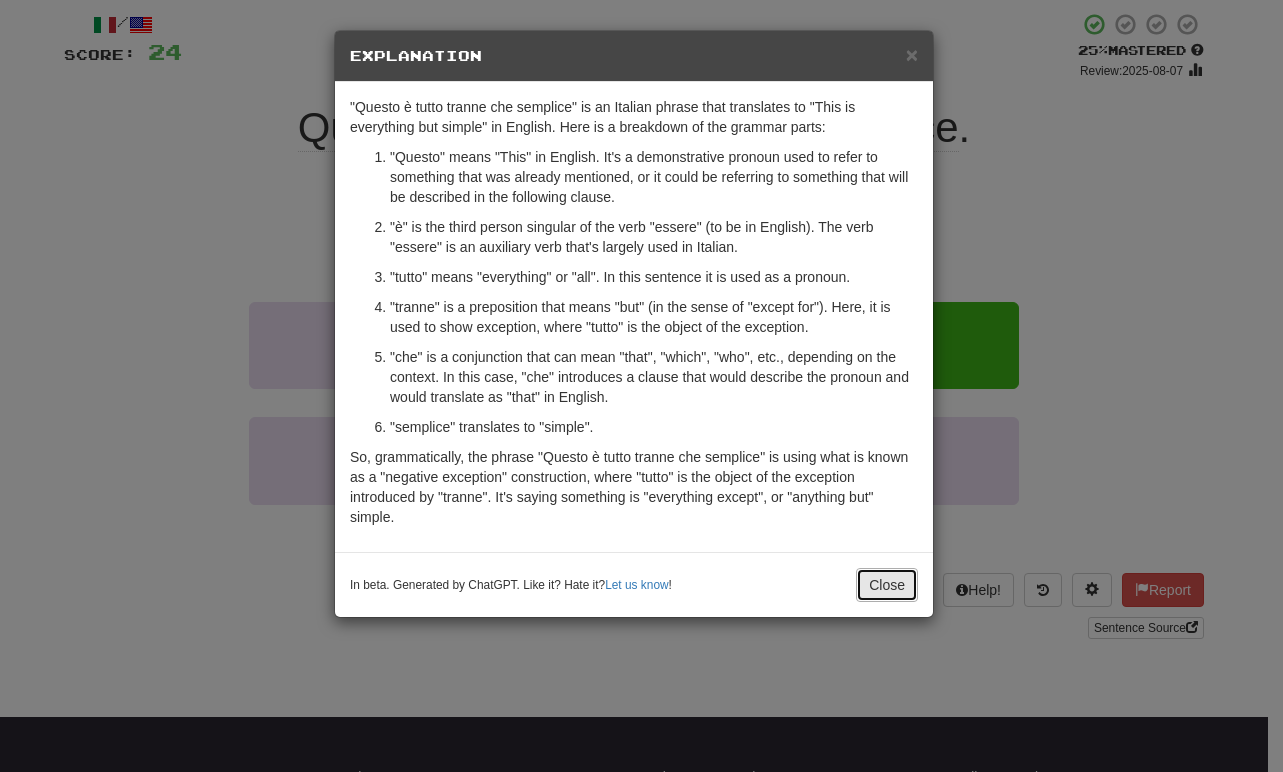 click on "Close" at bounding box center [887, 585] 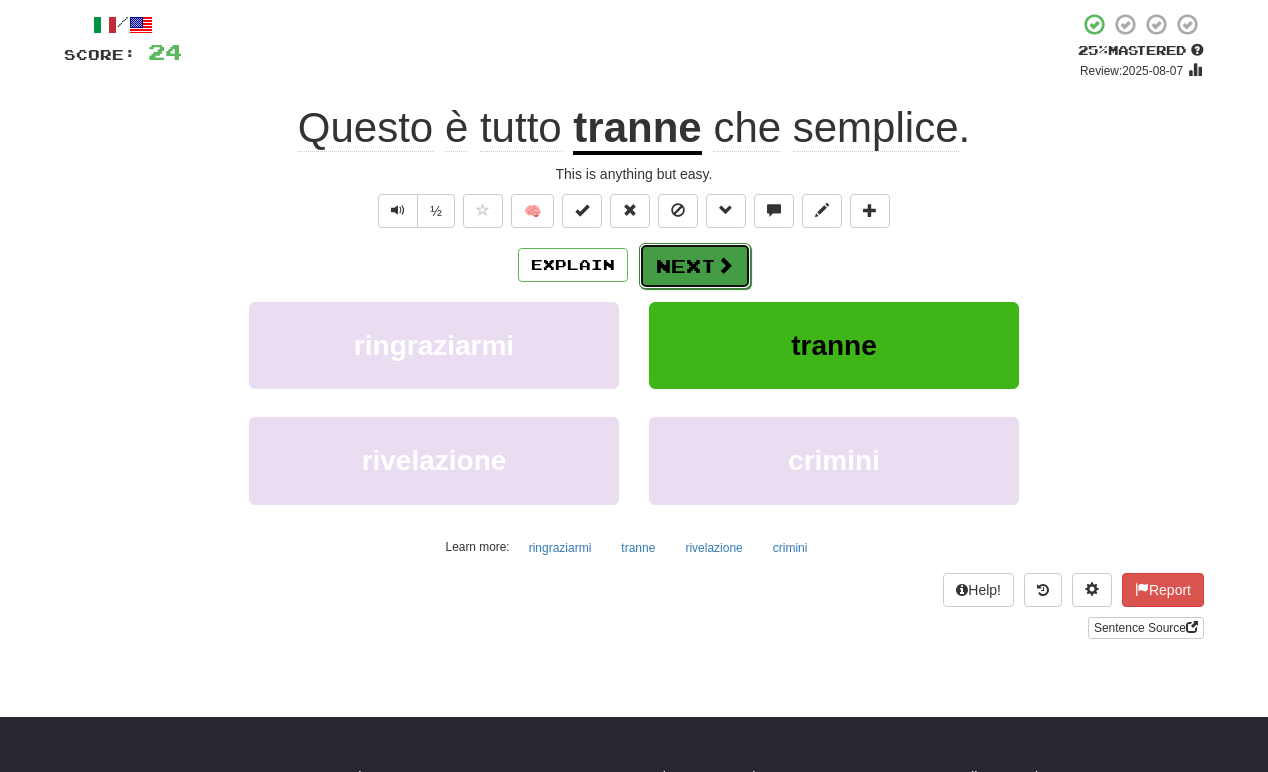 click on "Next" at bounding box center [695, 266] 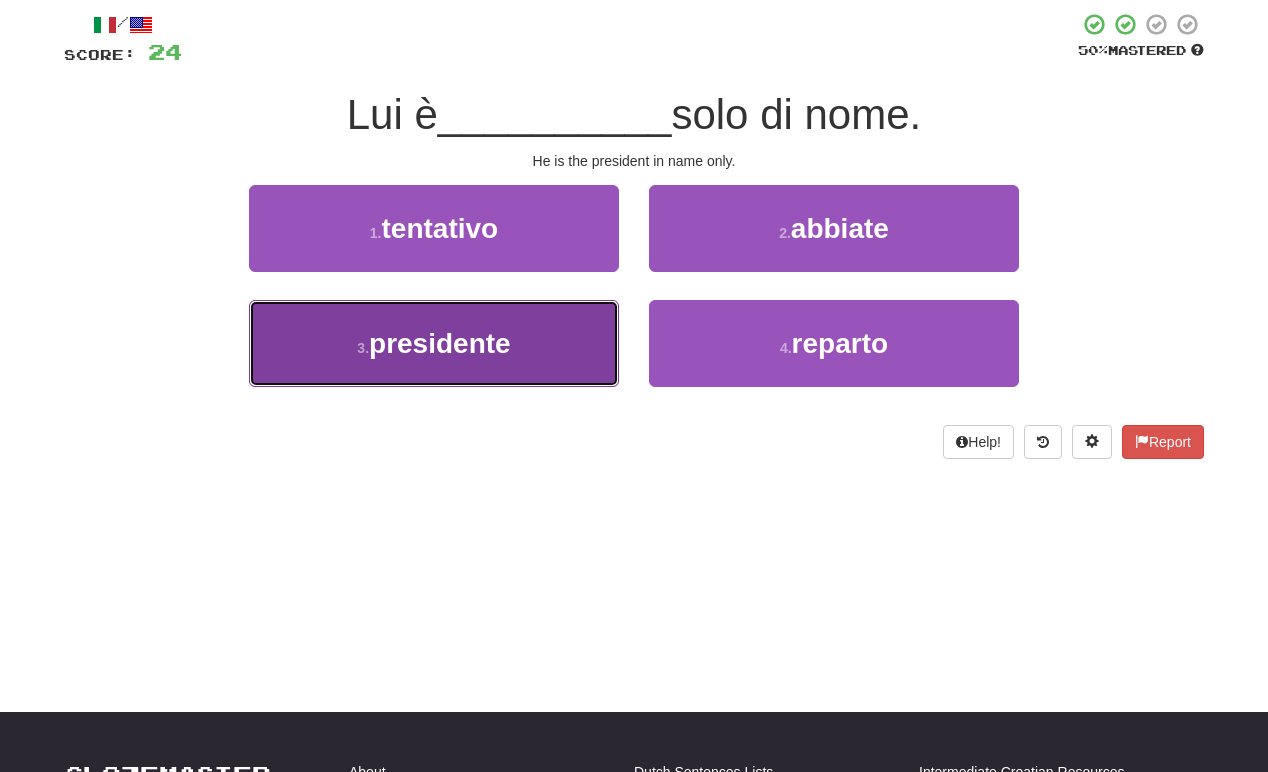 click on "presidente" at bounding box center [440, 343] 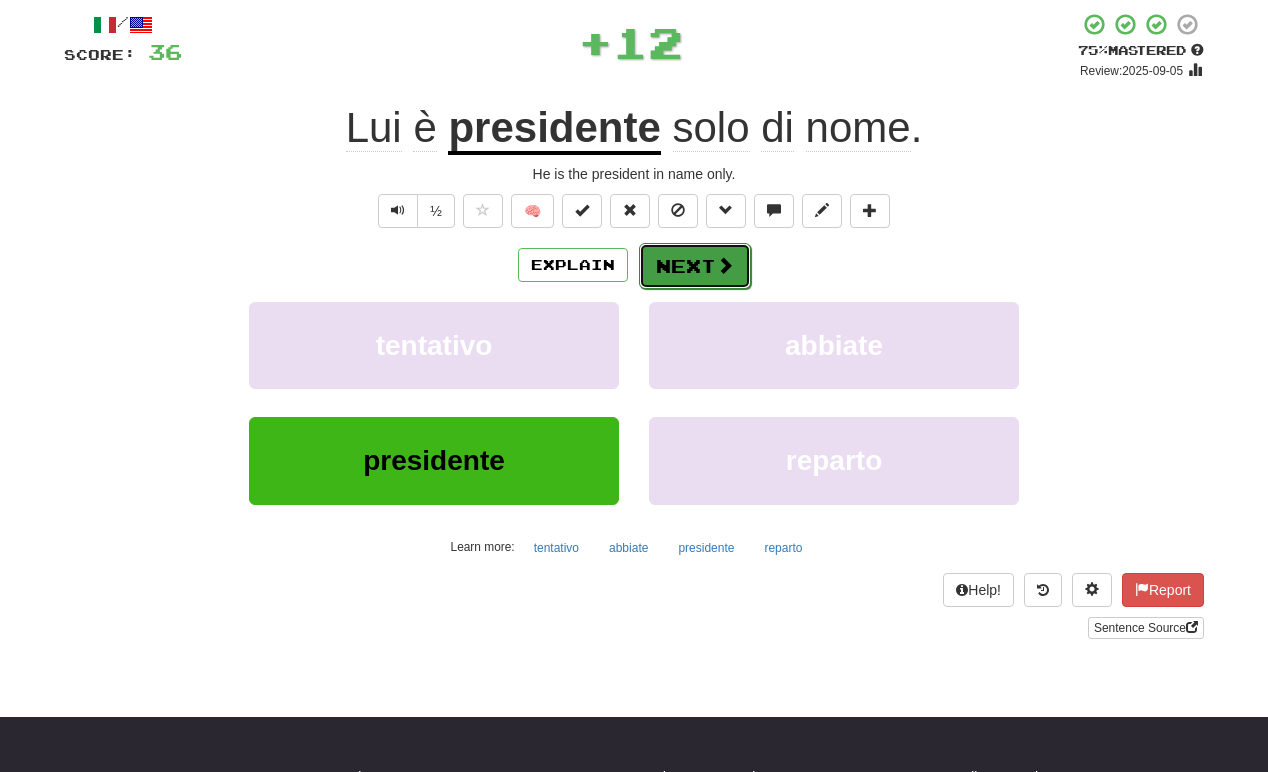 click on "Next" at bounding box center [695, 266] 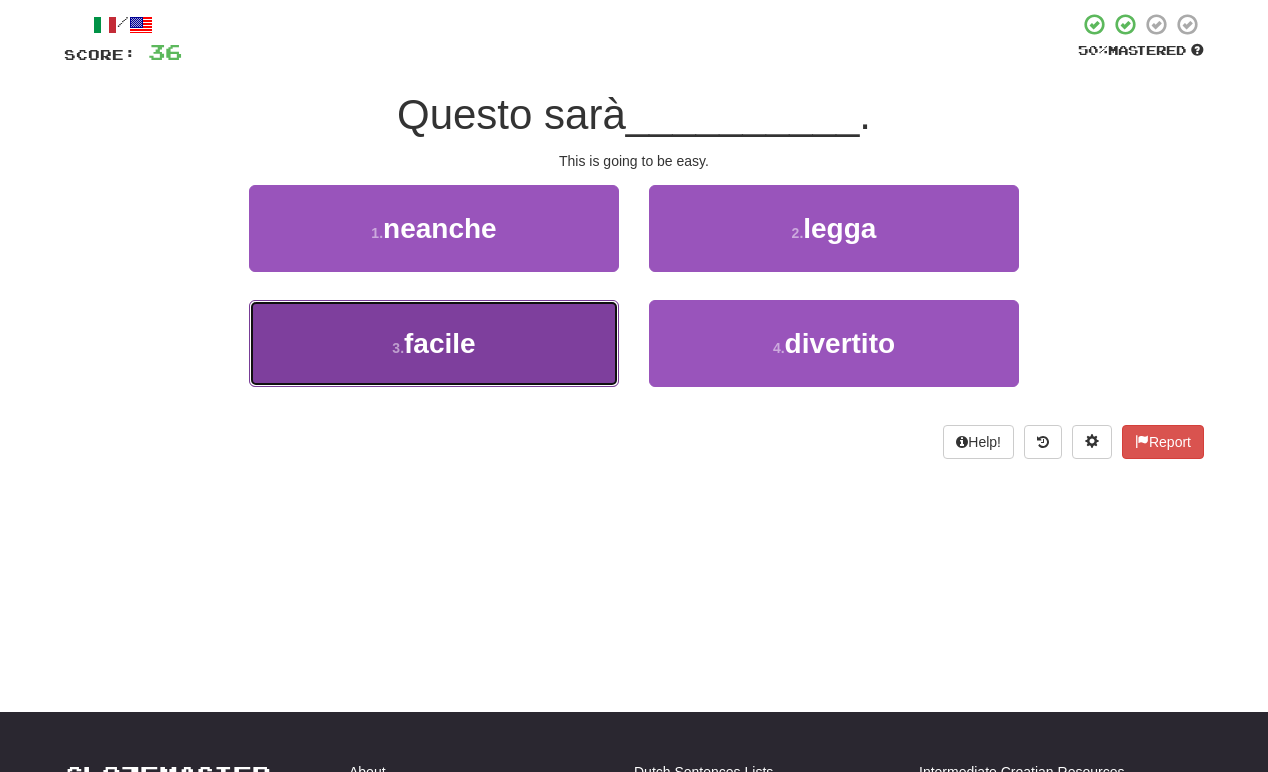 click on "3 .  facile" at bounding box center [434, 343] 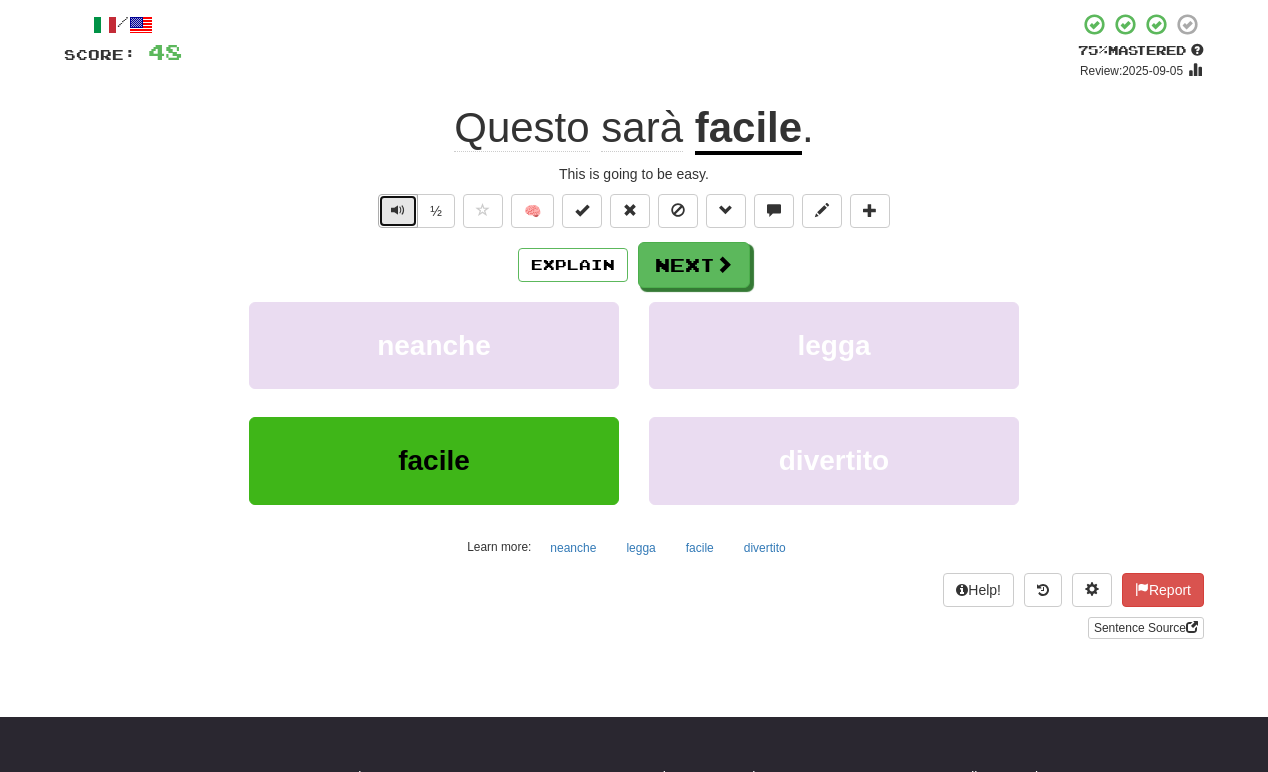 click at bounding box center [398, 211] 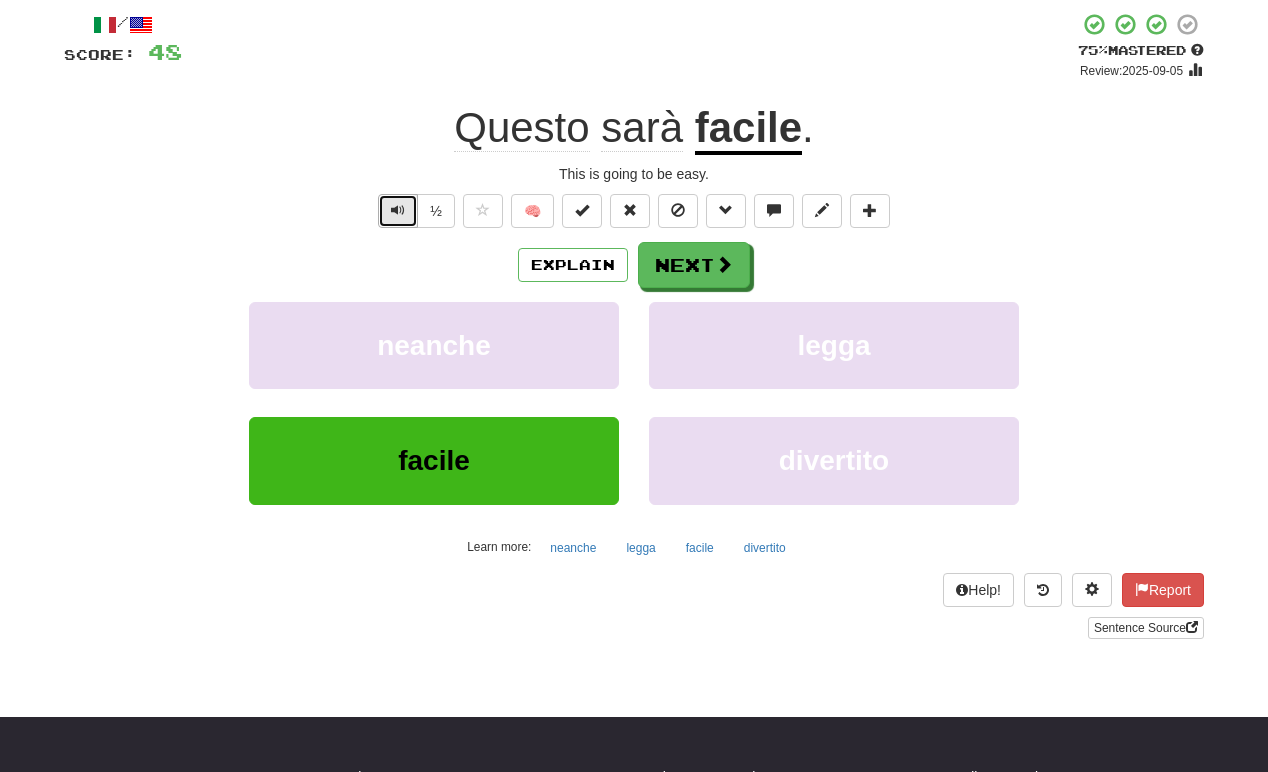 click at bounding box center [398, 211] 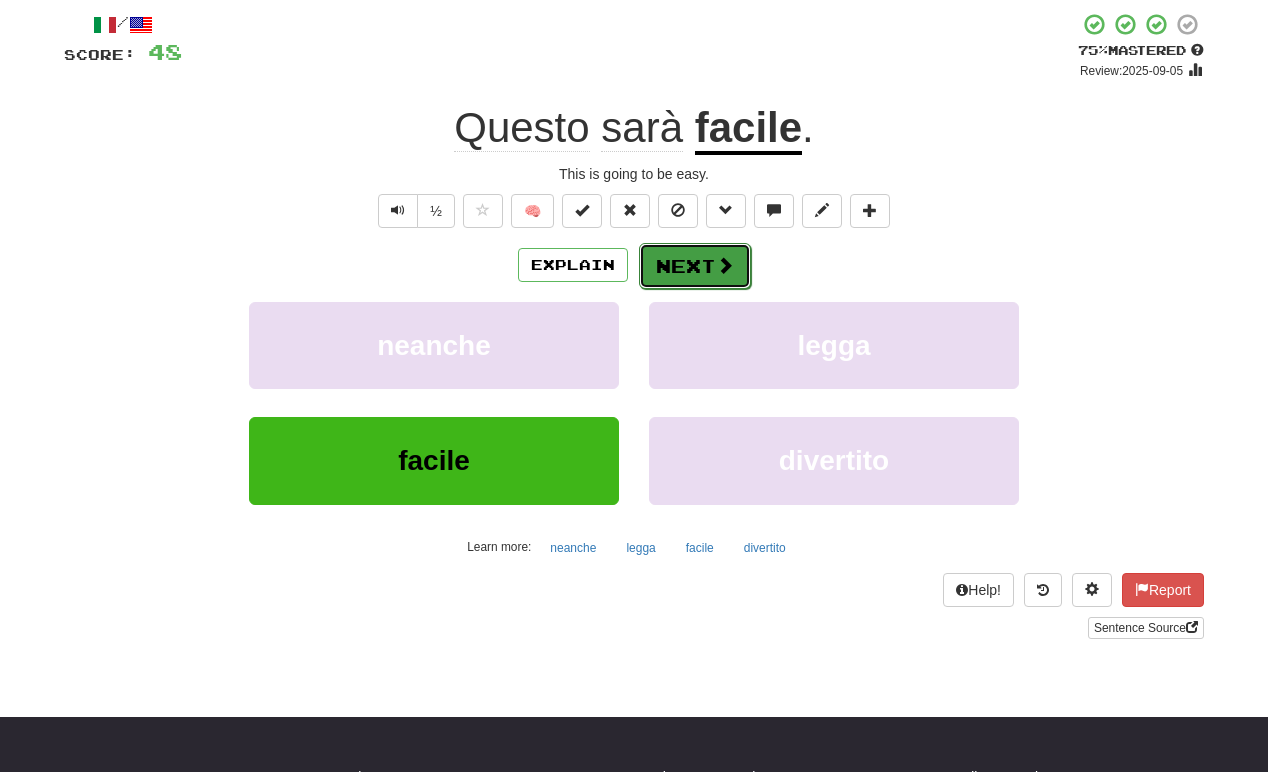 click on "Next" at bounding box center (695, 266) 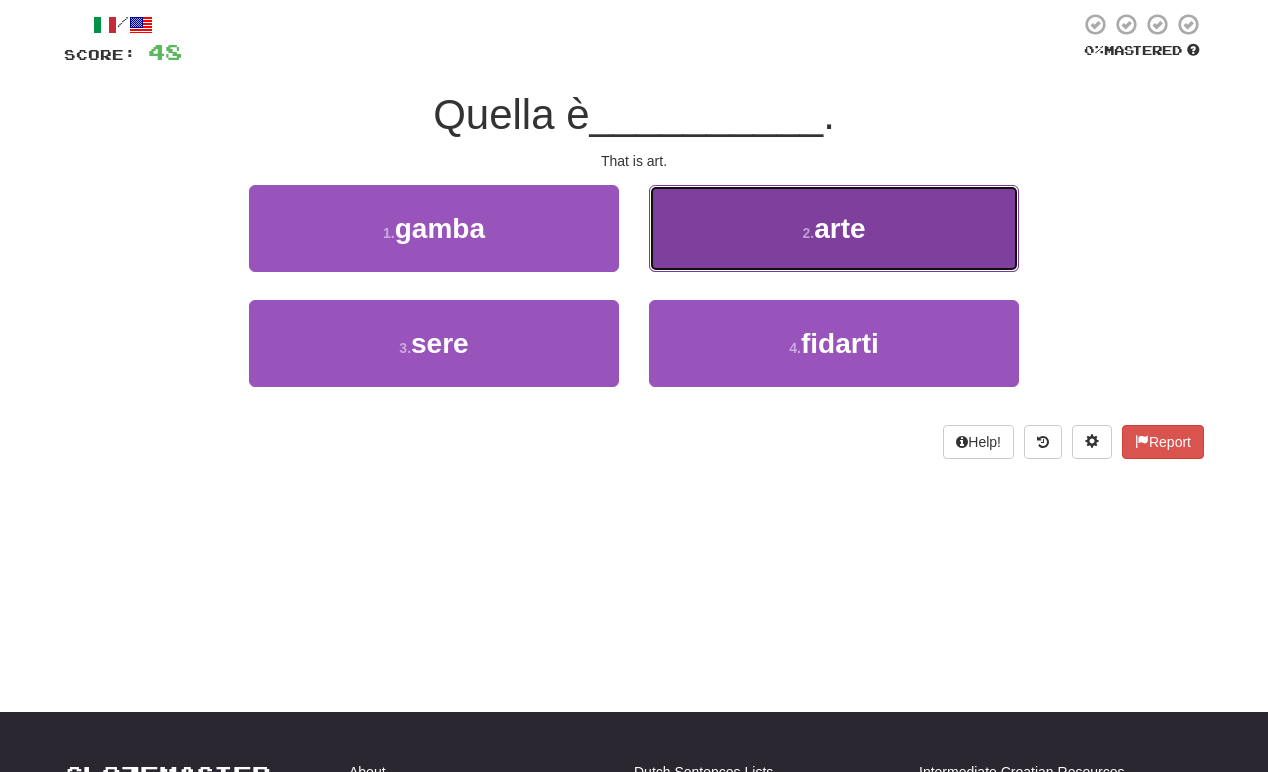 click on "2 .  arte" at bounding box center [834, 228] 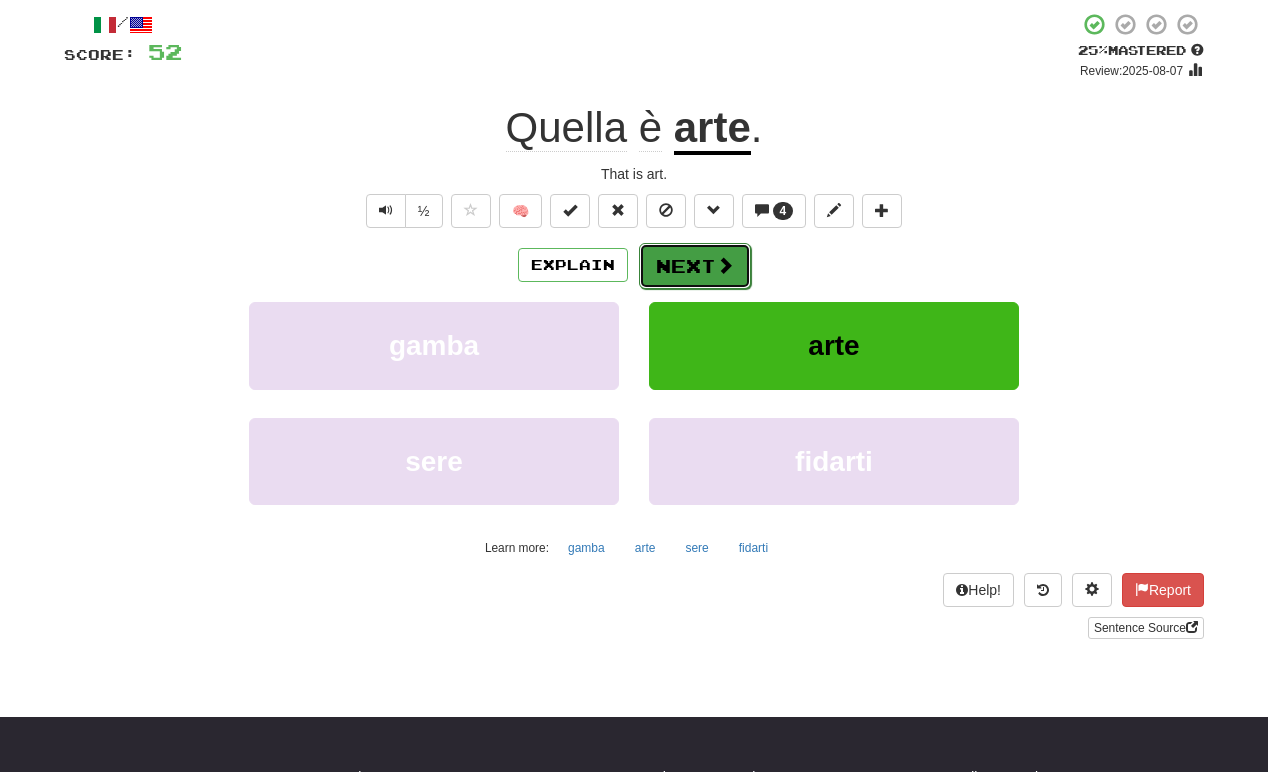 click on "Next" at bounding box center (695, 266) 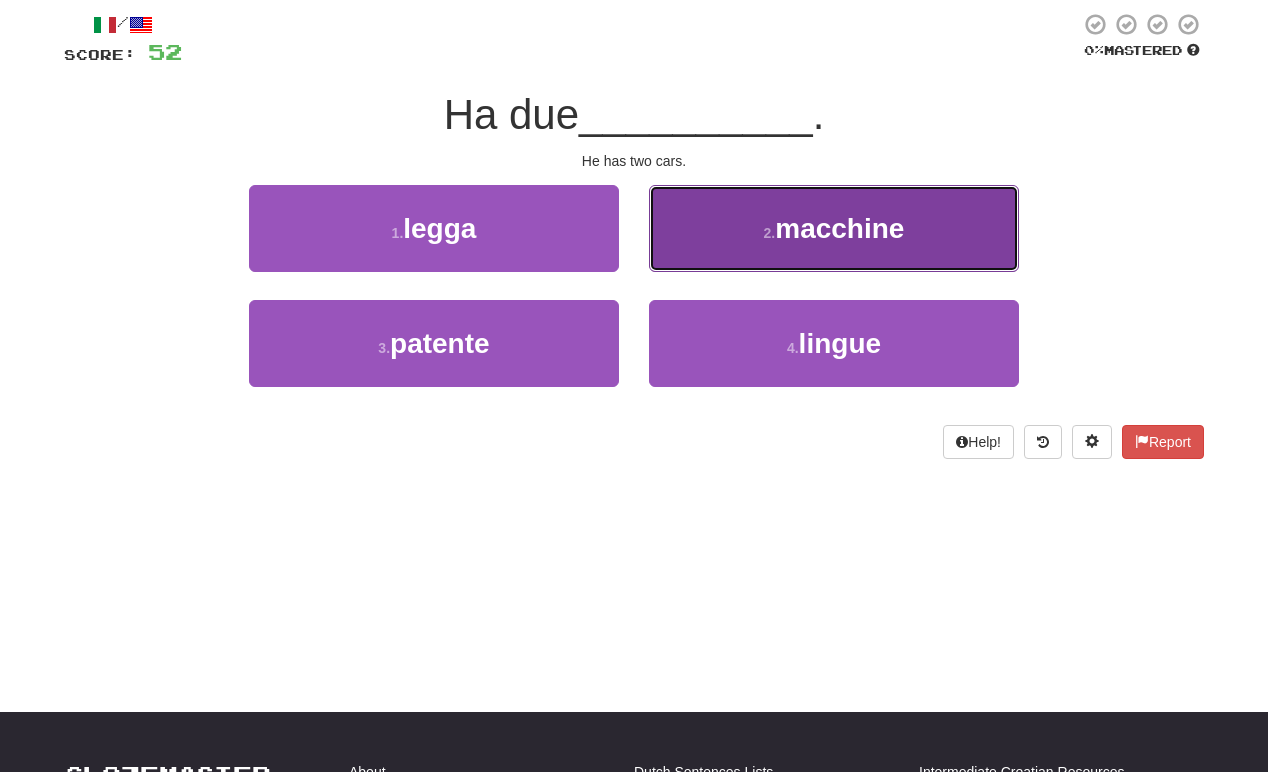 click on "2 .  macchine" at bounding box center [834, 228] 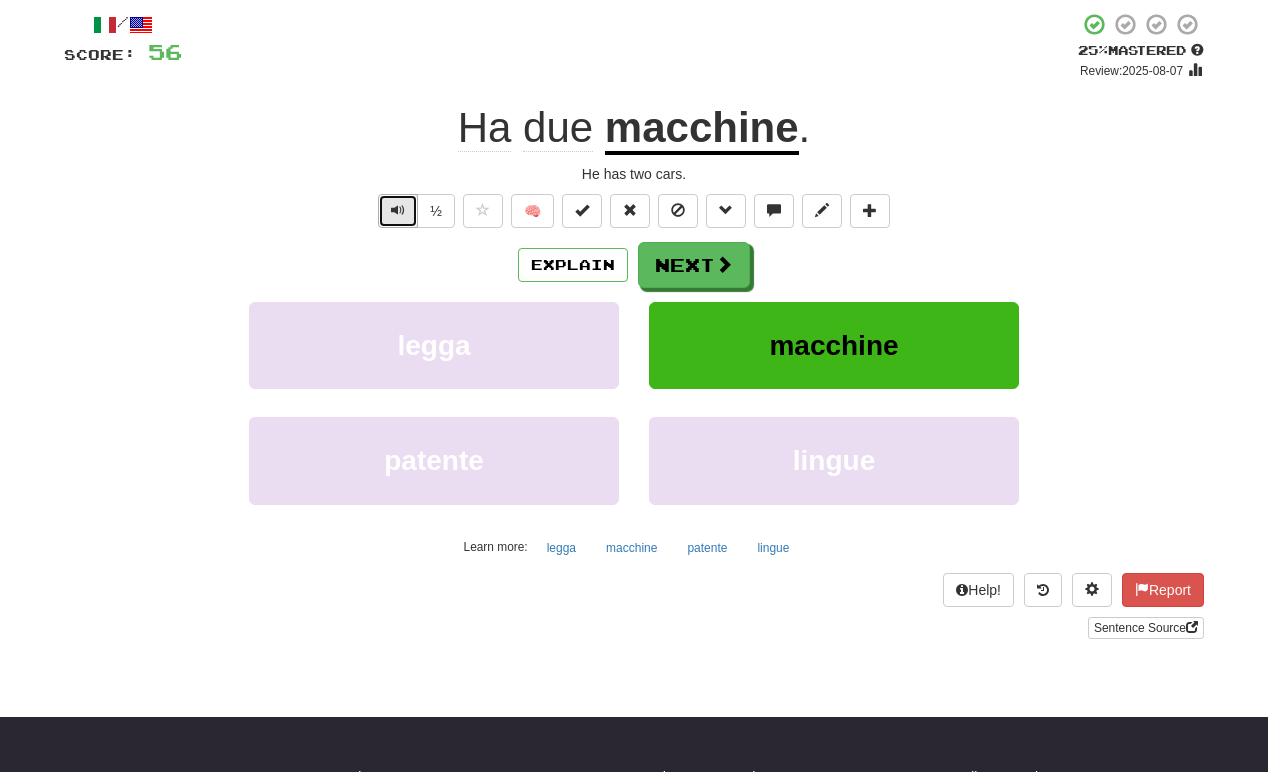 click at bounding box center (398, 211) 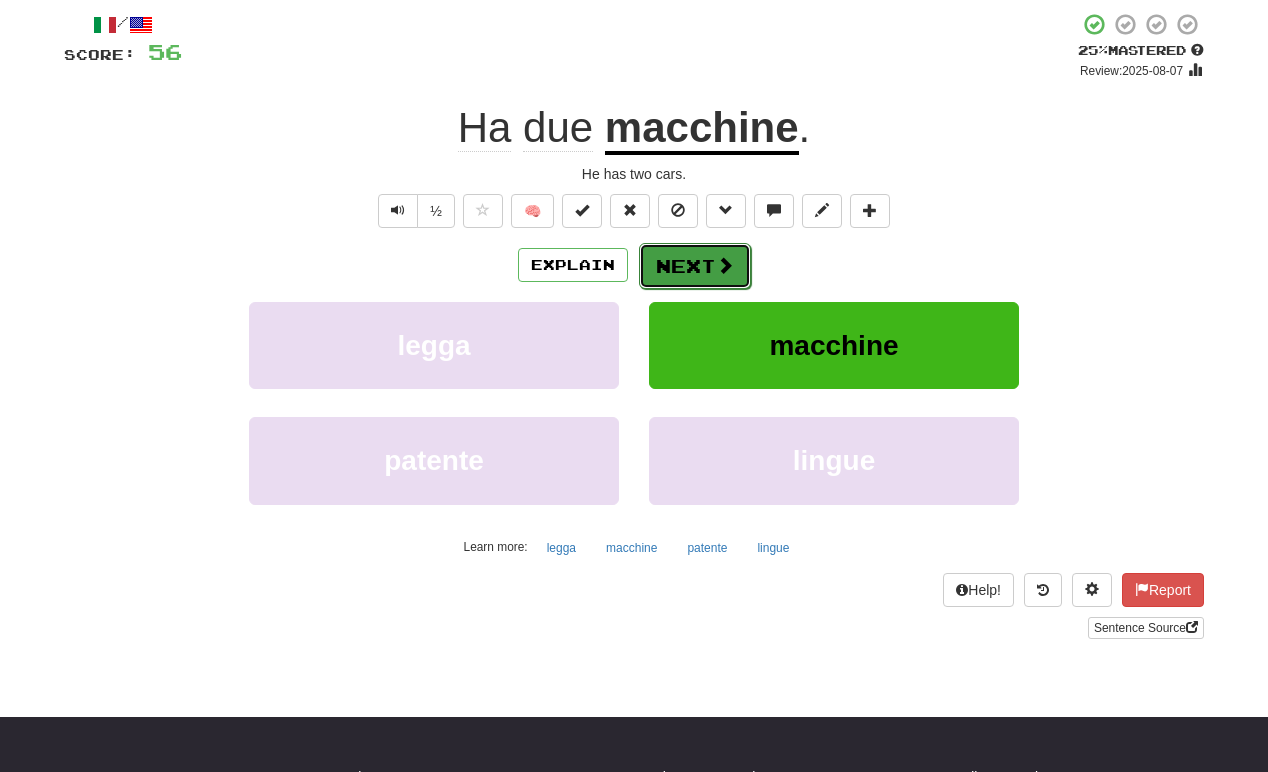 click on "Next" at bounding box center (695, 266) 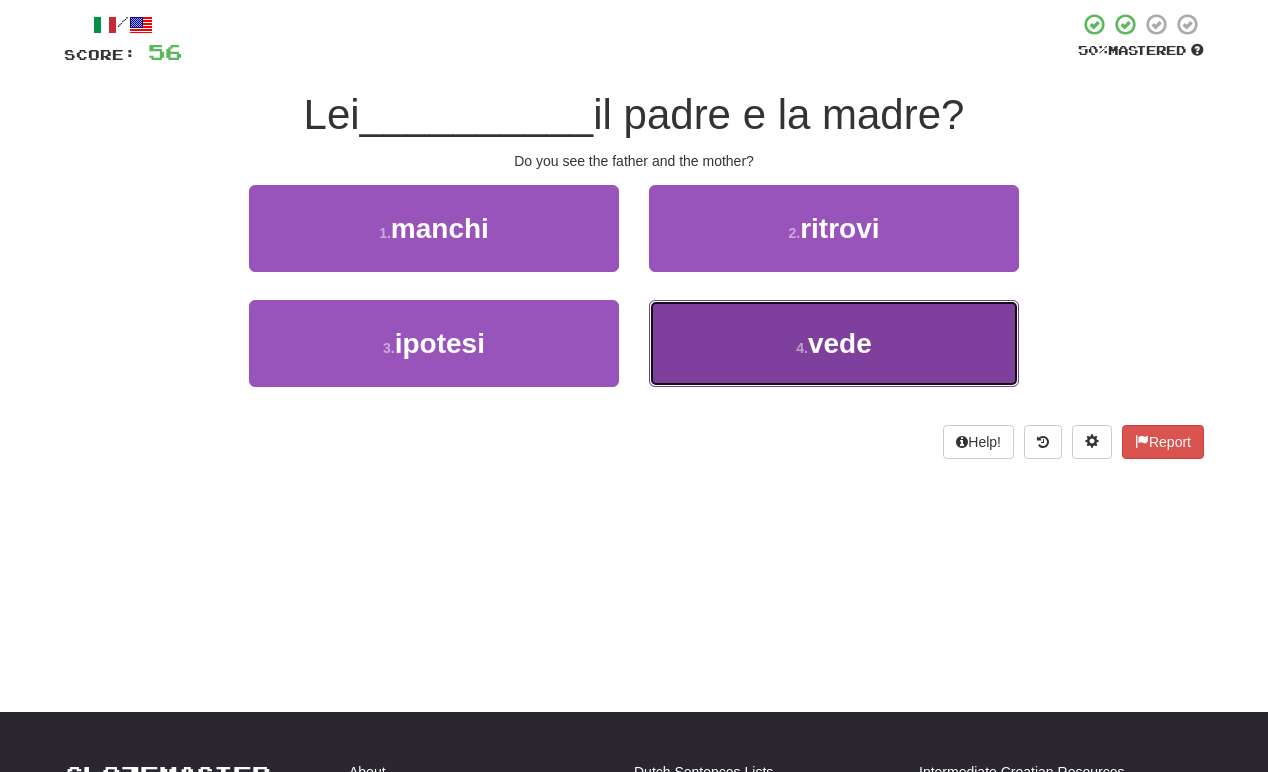 click on "4 .  vede" at bounding box center (834, 343) 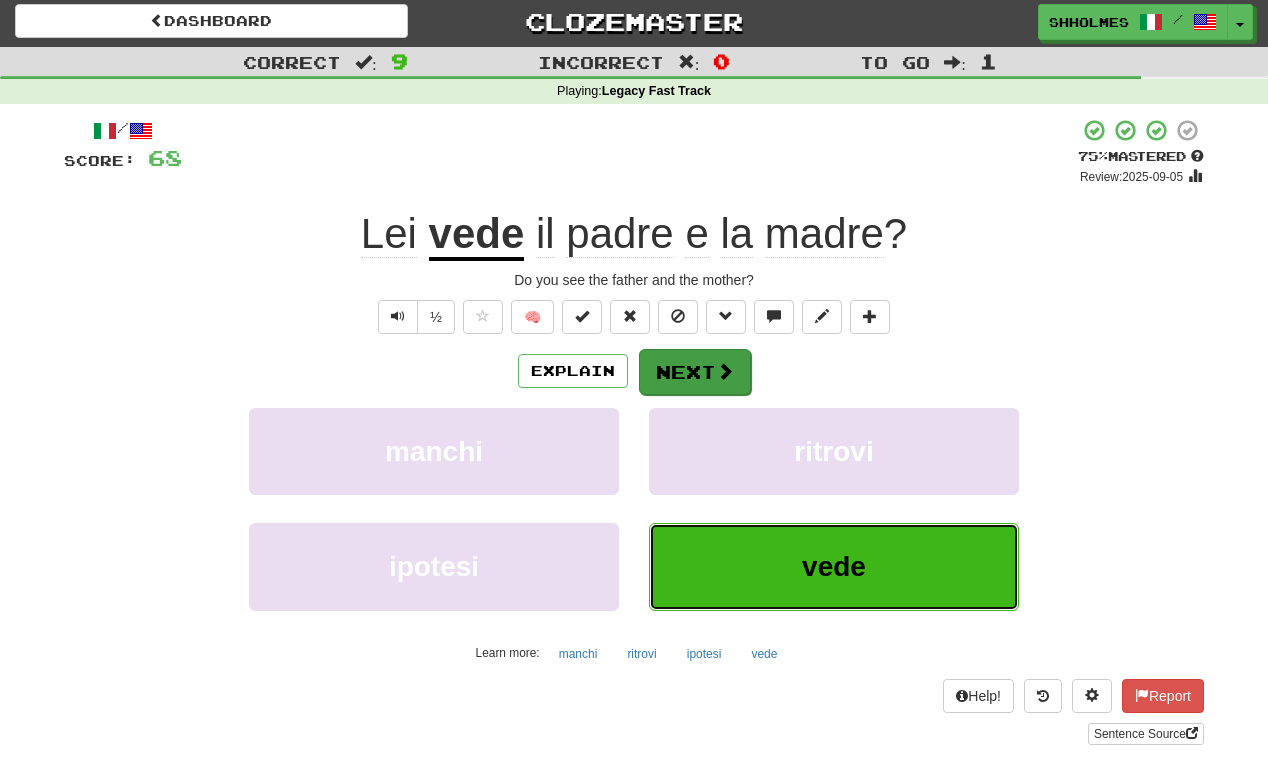 scroll, scrollTop: 0, scrollLeft: 0, axis: both 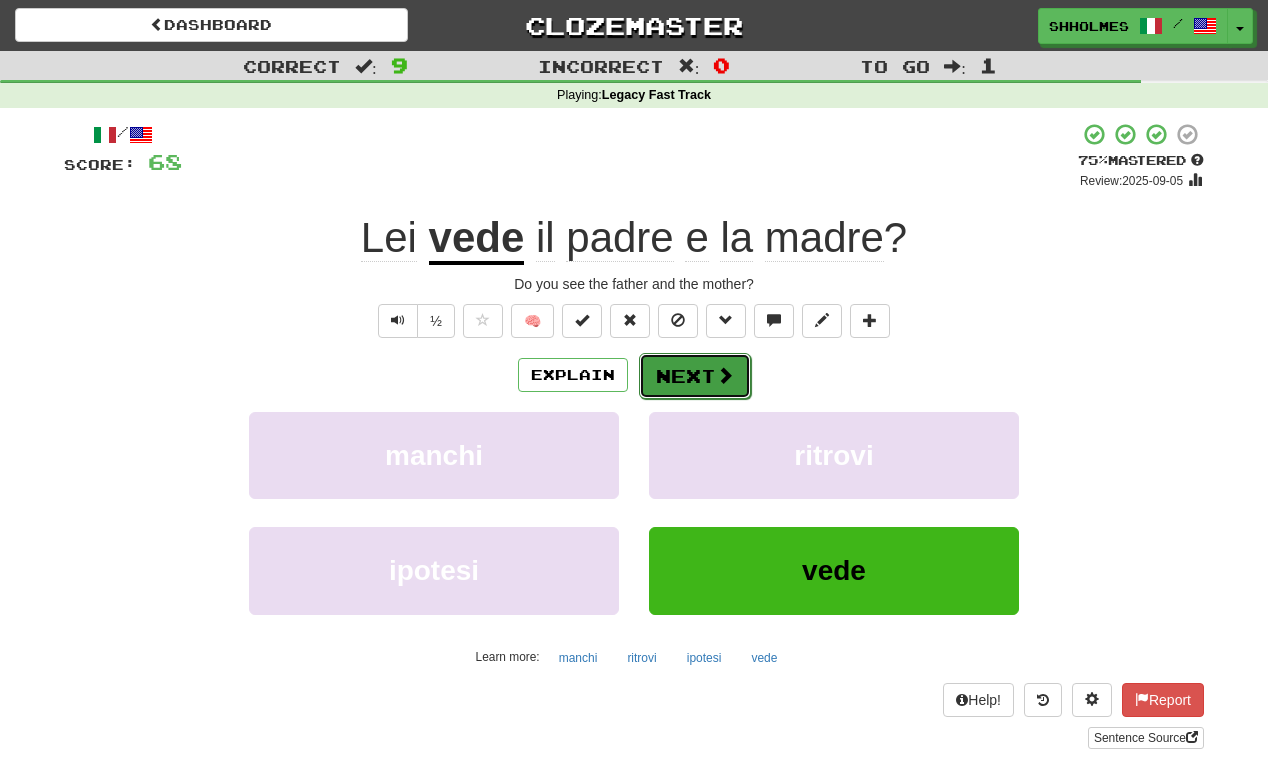 click on "Next" at bounding box center [695, 376] 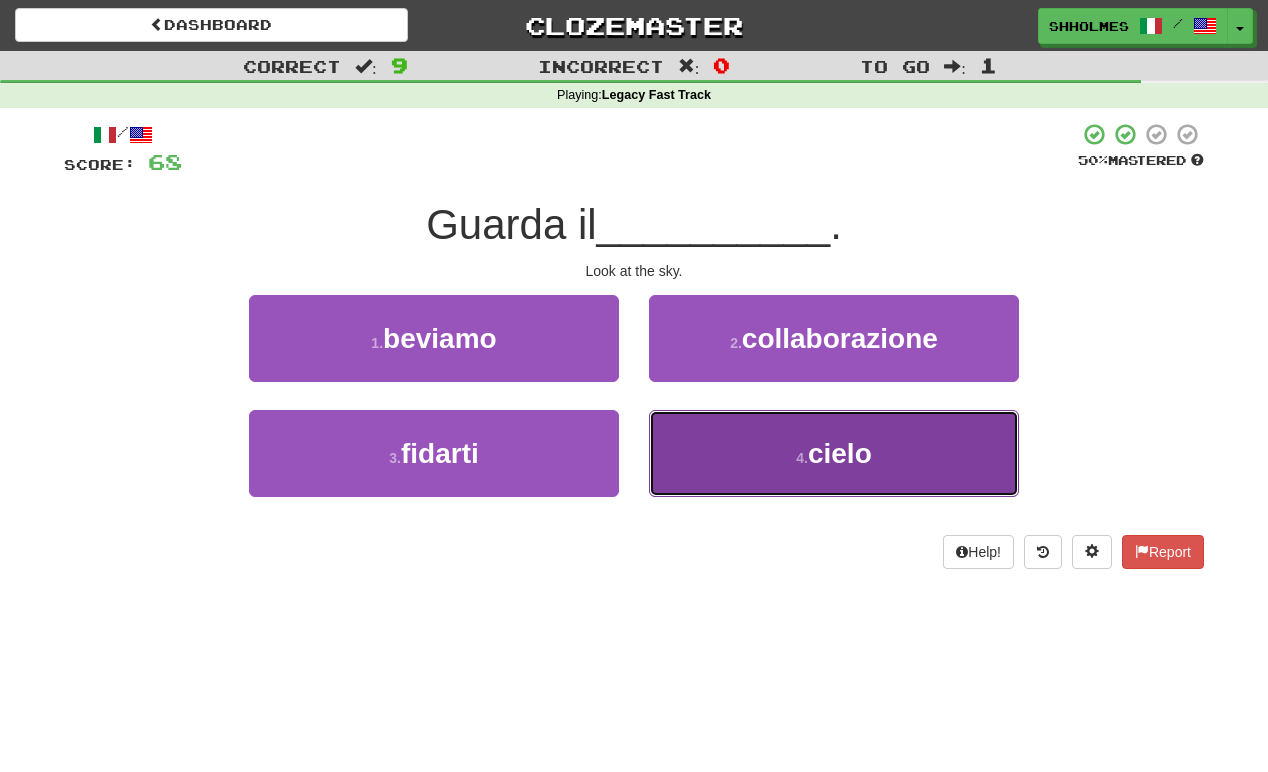 click on "4 .  cielo" at bounding box center [834, 453] 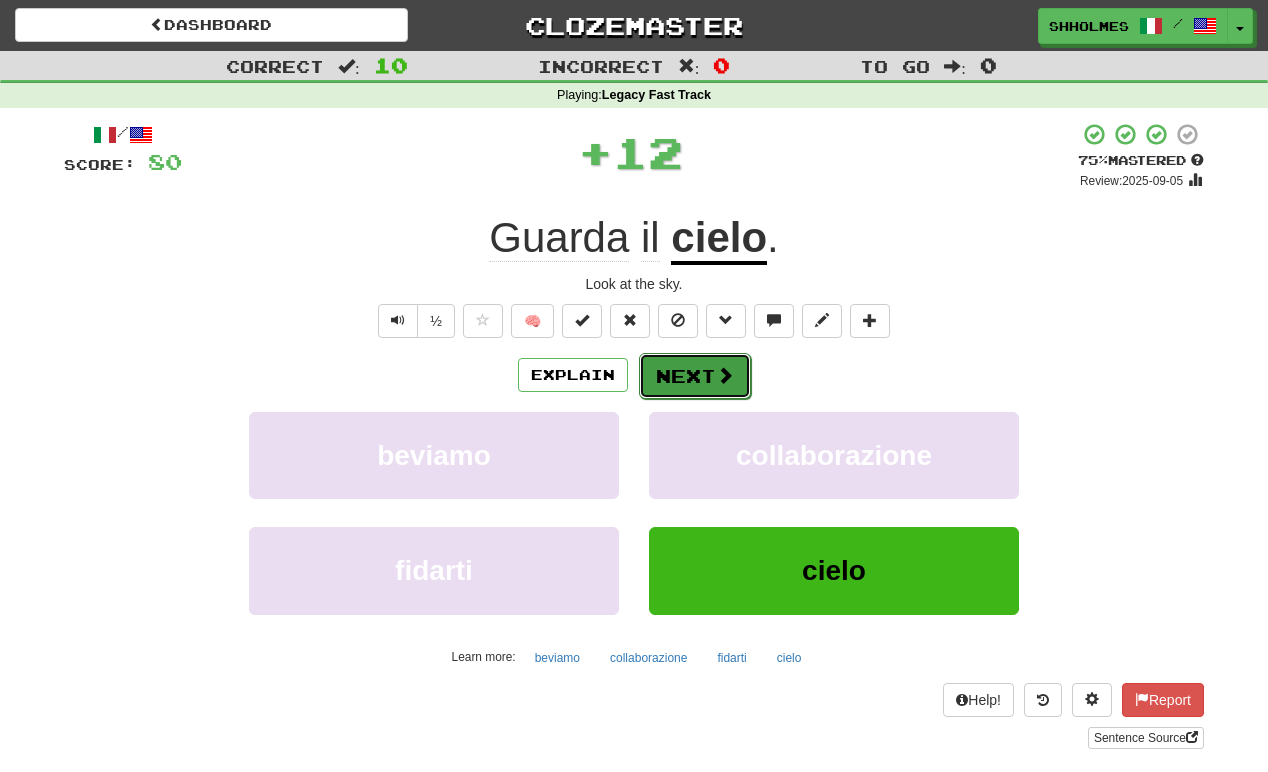 click on "Next" at bounding box center (695, 376) 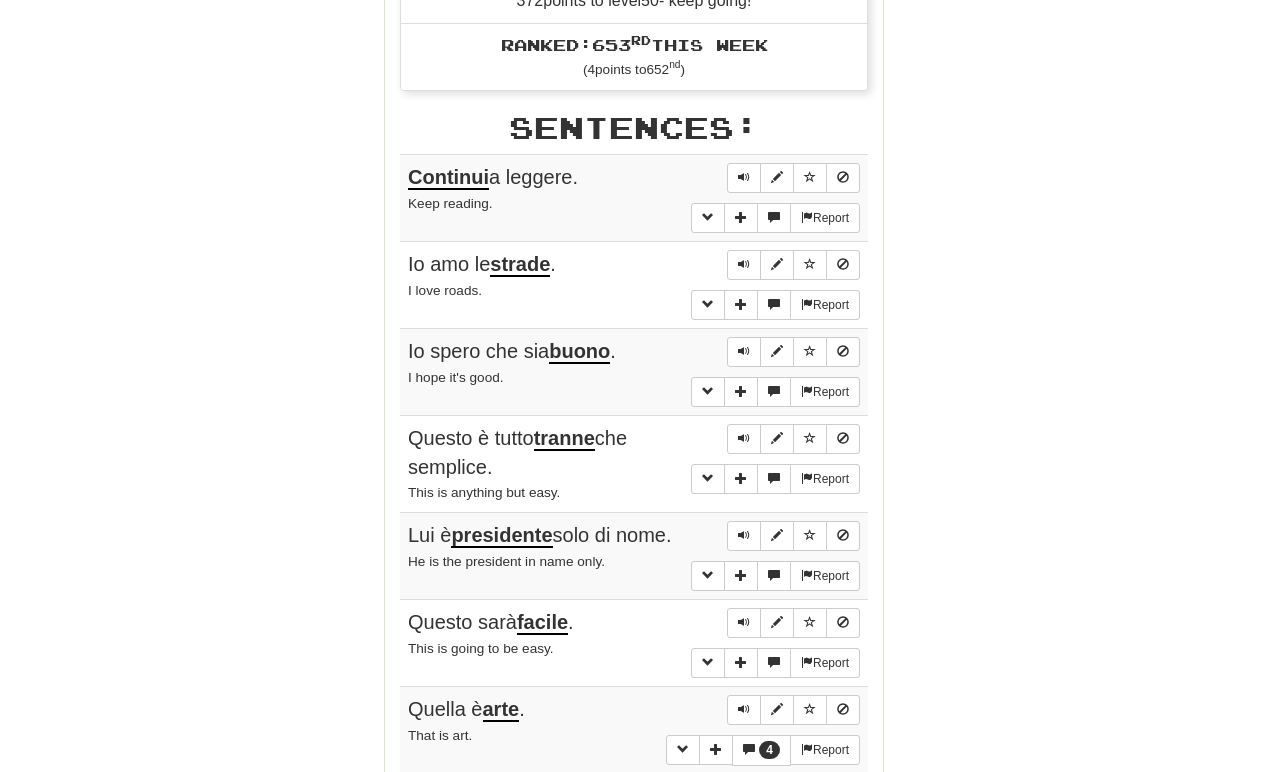 scroll, scrollTop: 1100, scrollLeft: 0, axis: vertical 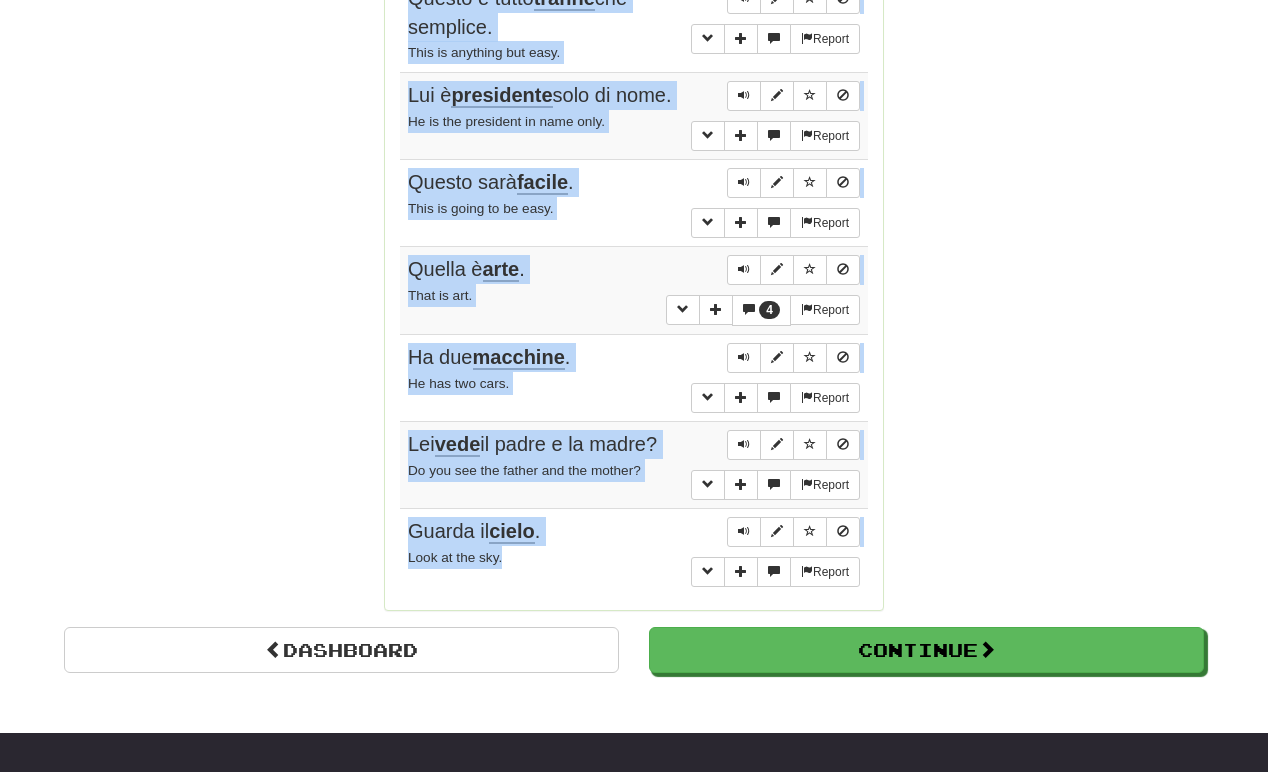 drag, startPoint x: 413, startPoint y: 136, endPoint x: 592, endPoint y: 591, distance: 488.94376 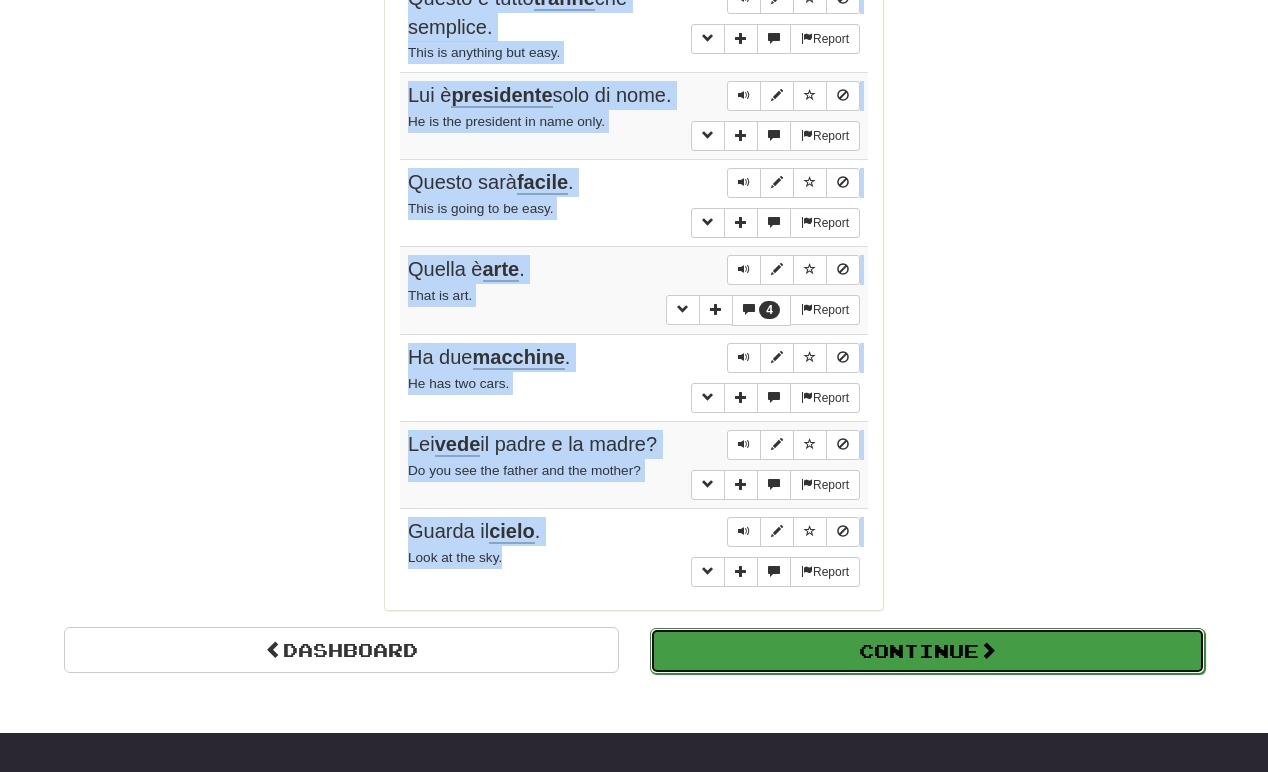 click on "Continue" at bounding box center (927, 651) 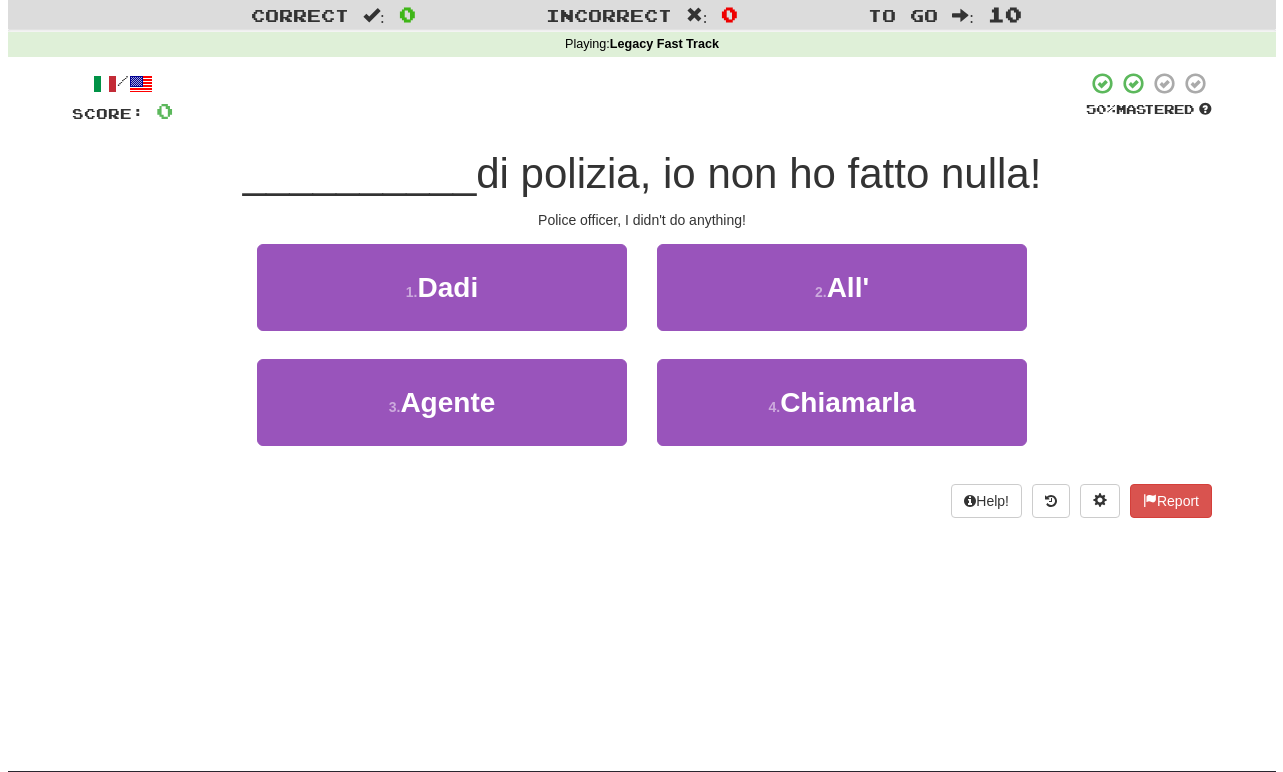 scroll, scrollTop: 10, scrollLeft: 0, axis: vertical 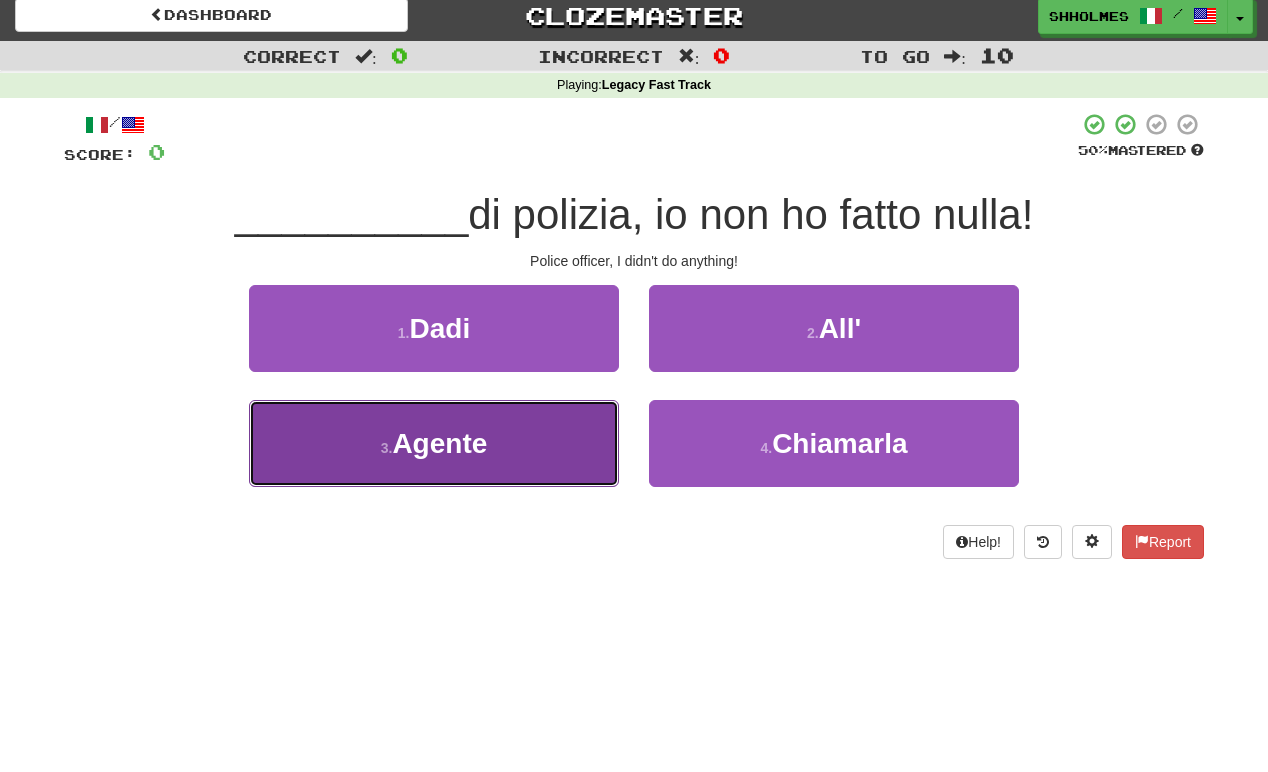 click on "Agente" at bounding box center (439, 443) 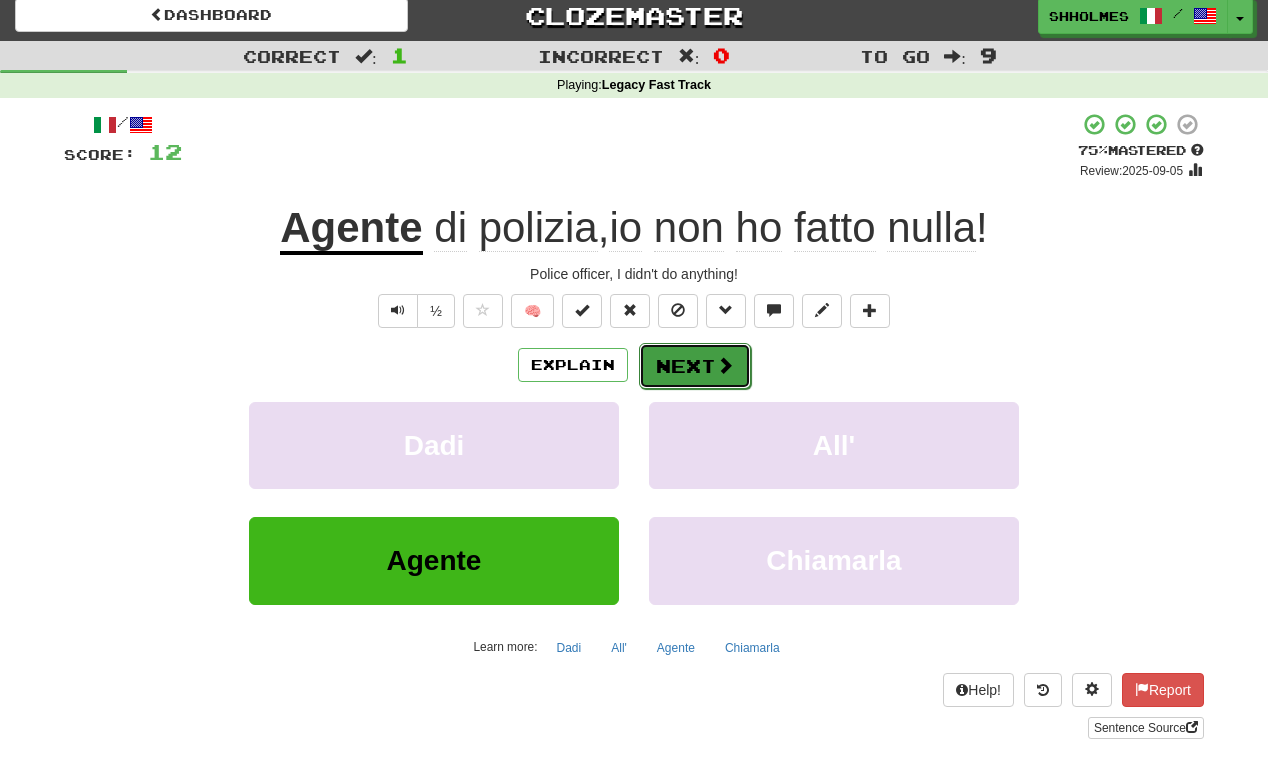 click on "Next" at bounding box center [695, 366] 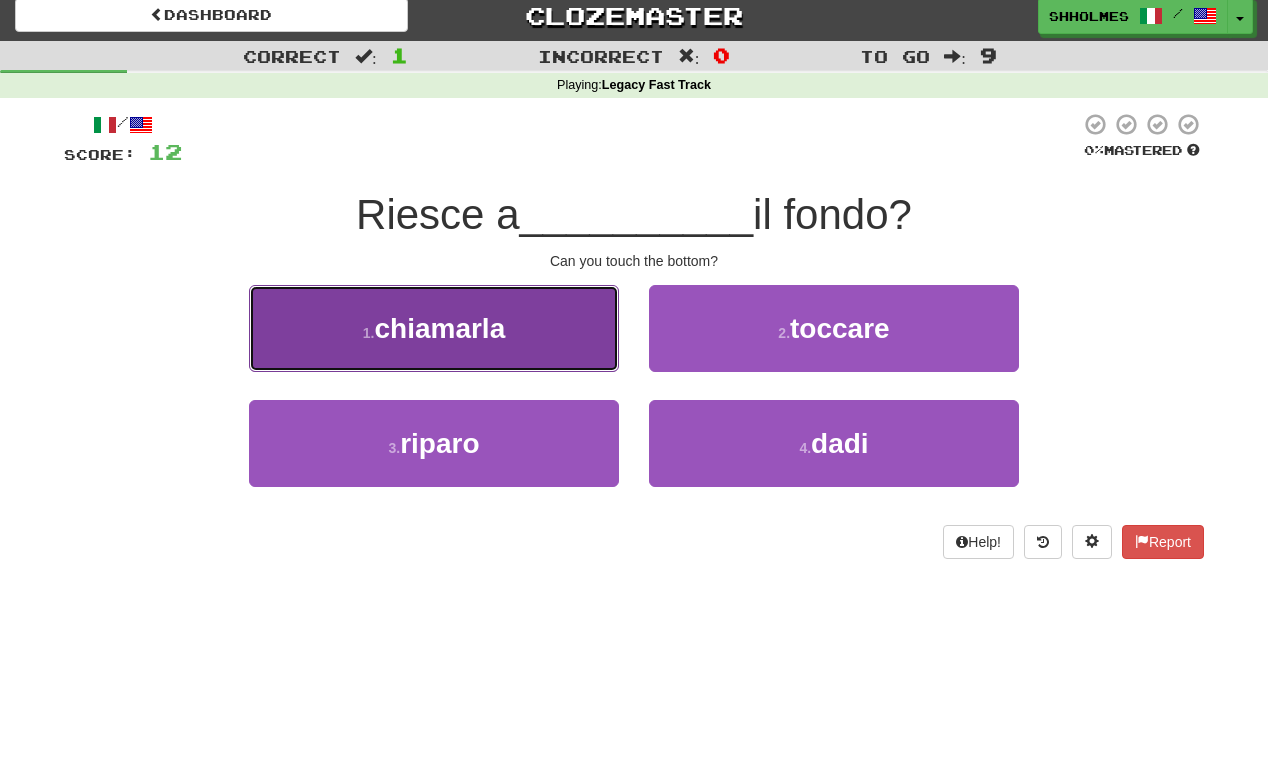 click on "1 .  chiamarla" at bounding box center (434, 328) 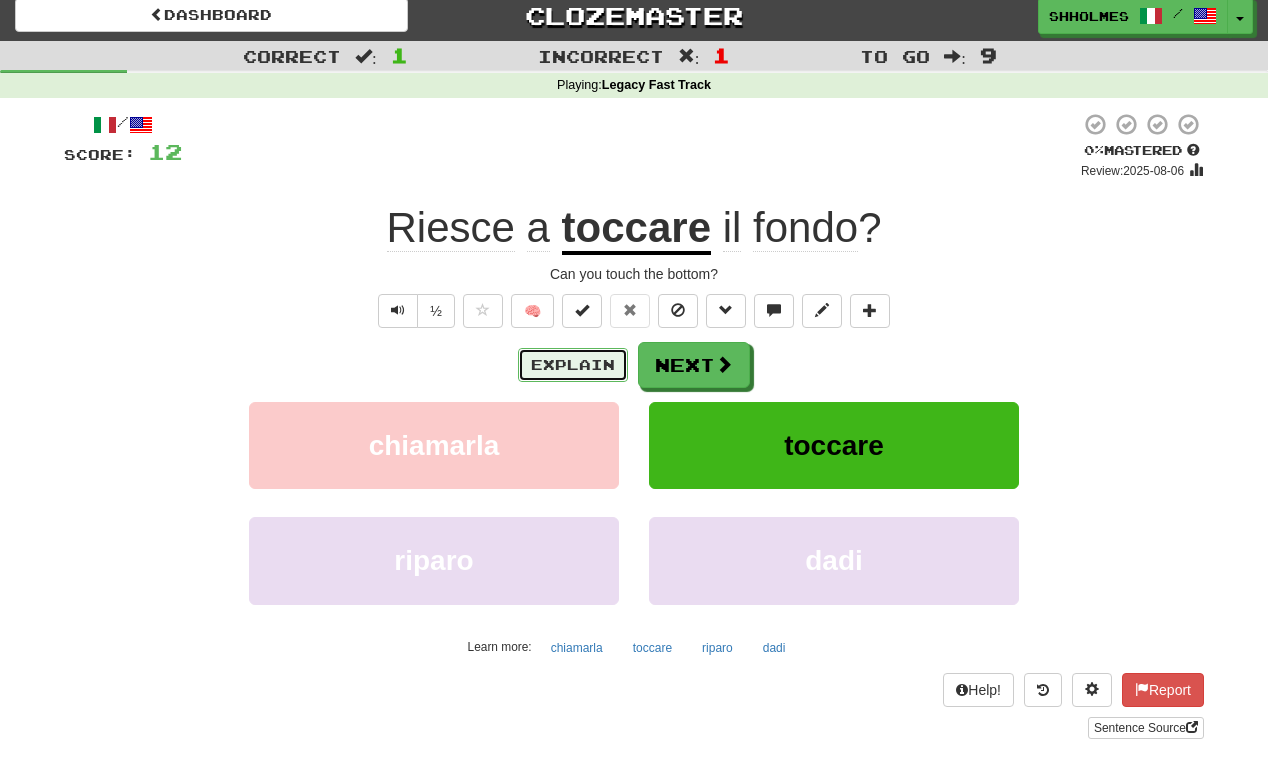 click on "Explain" at bounding box center (573, 365) 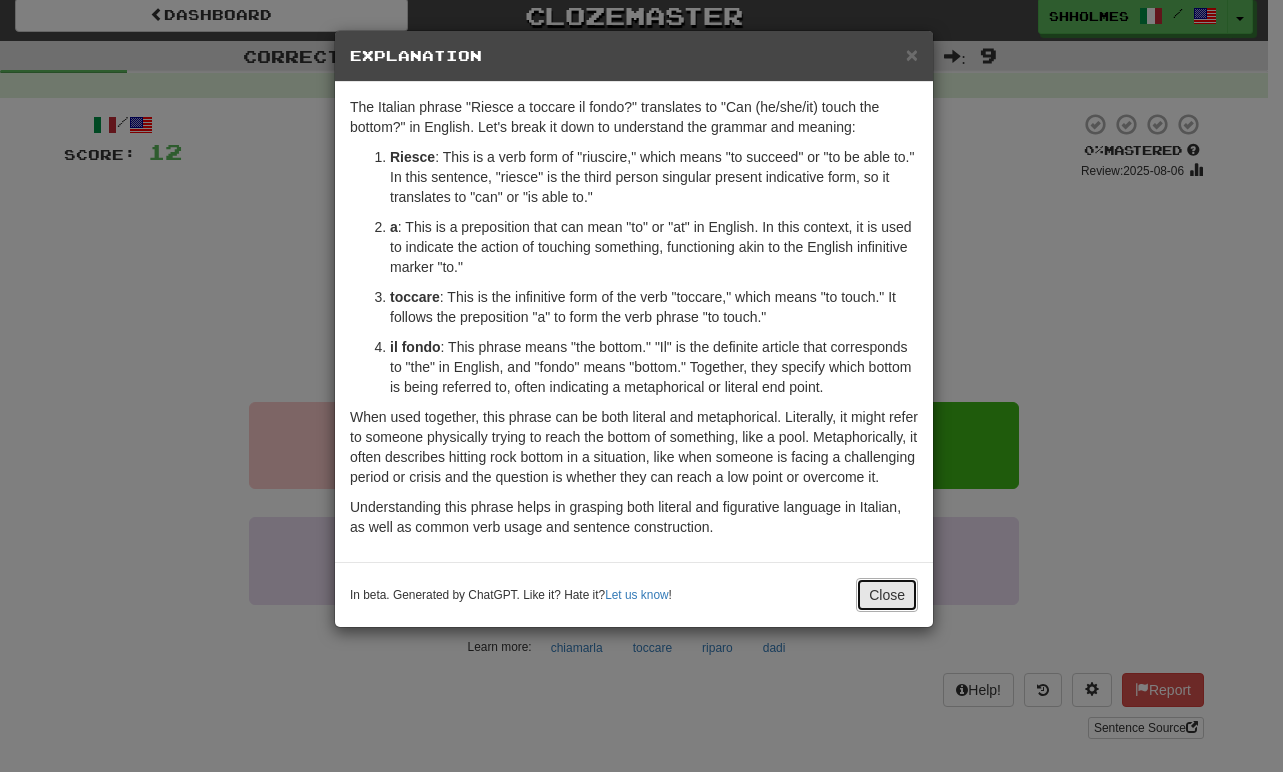 click on "Close" at bounding box center [887, 595] 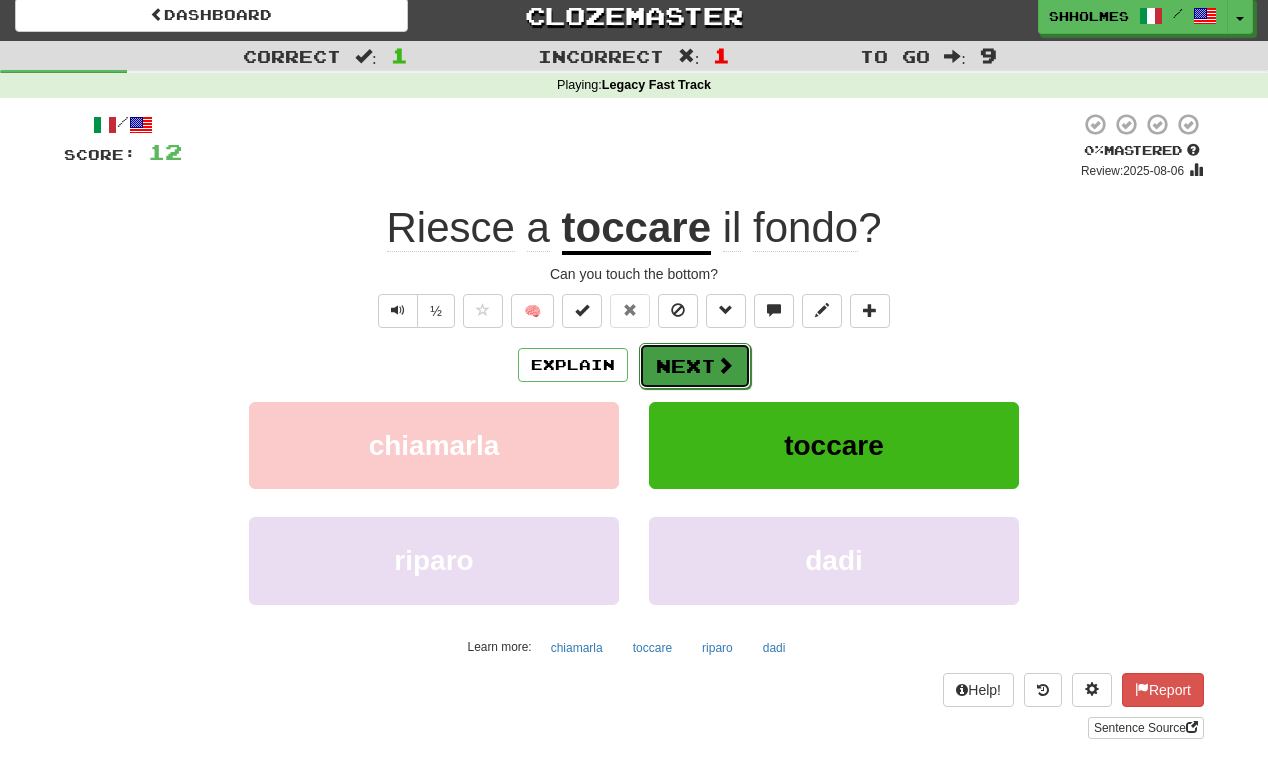 click on "Next" at bounding box center (695, 366) 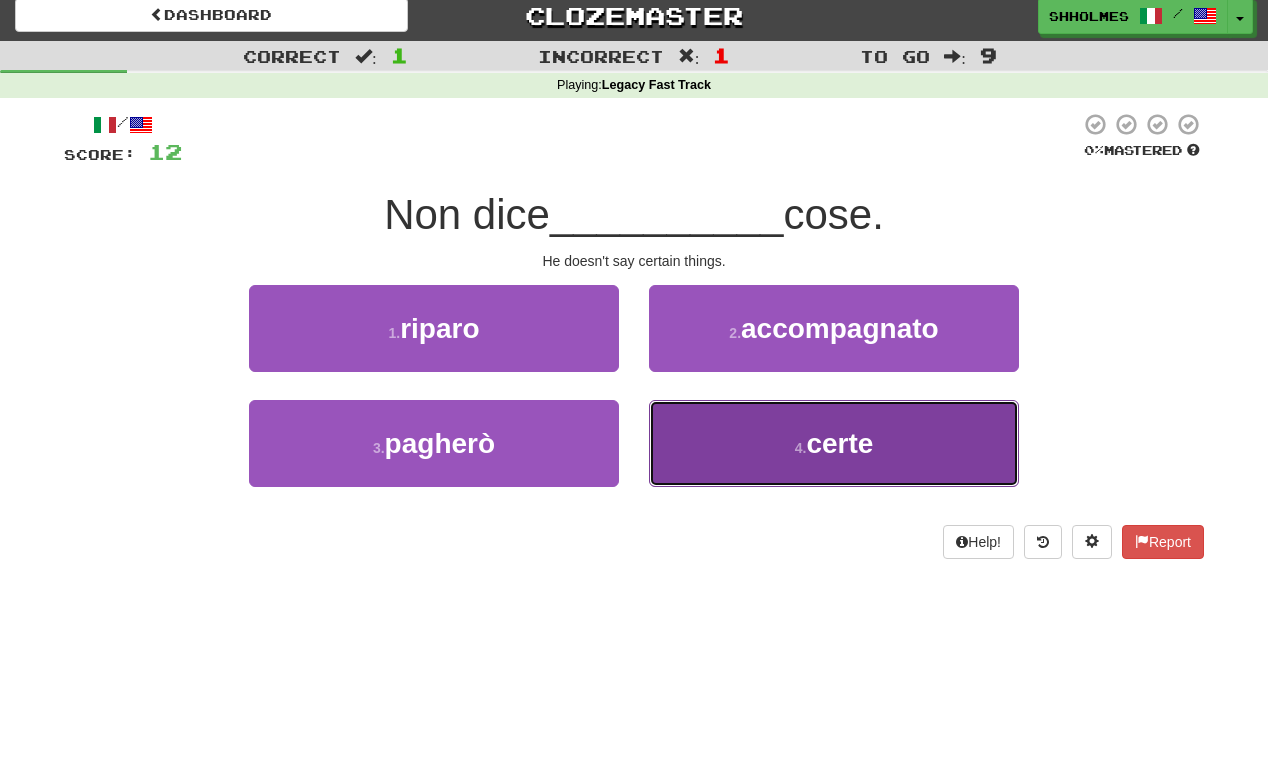 click on "4 .  certe" at bounding box center [834, 443] 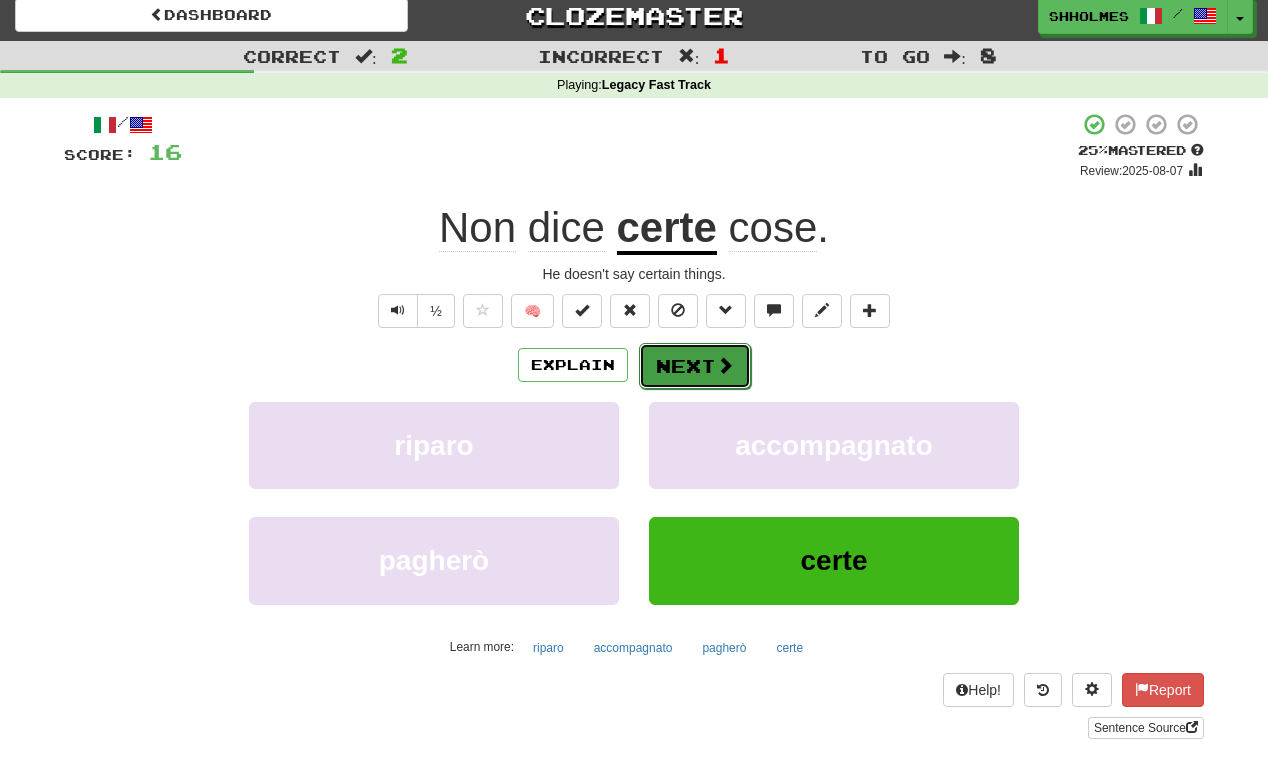 click on "Next" at bounding box center (695, 366) 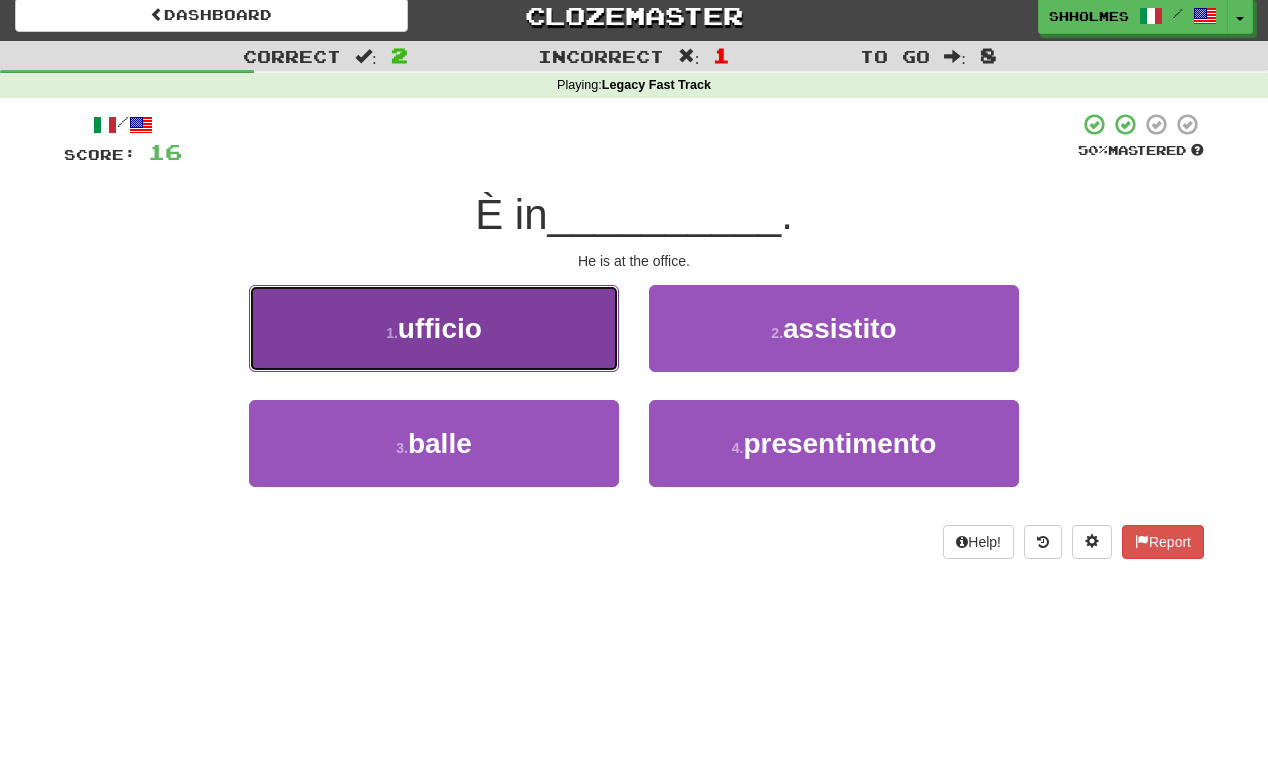 click on "1 .  ufficio" at bounding box center (434, 328) 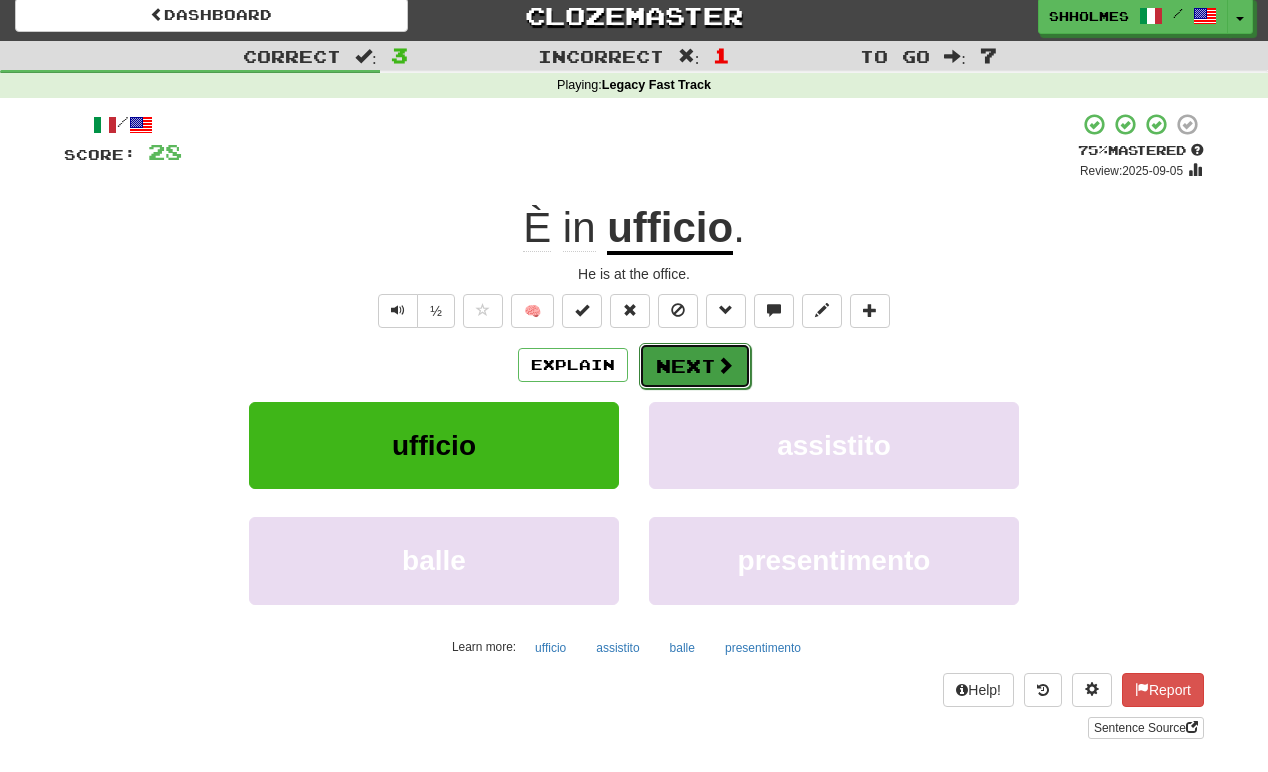 click on "Next" at bounding box center [695, 366] 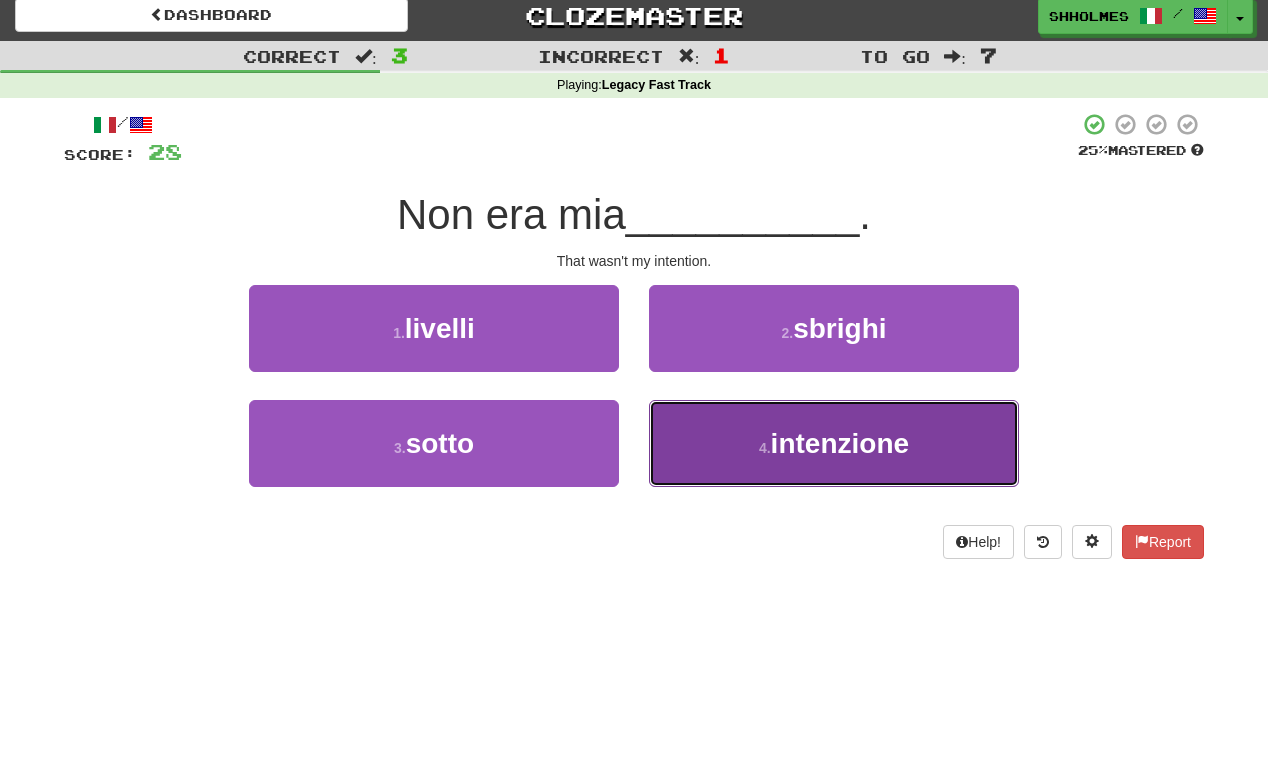 click on "4 .  intenzione" at bounding box center [834, 443] 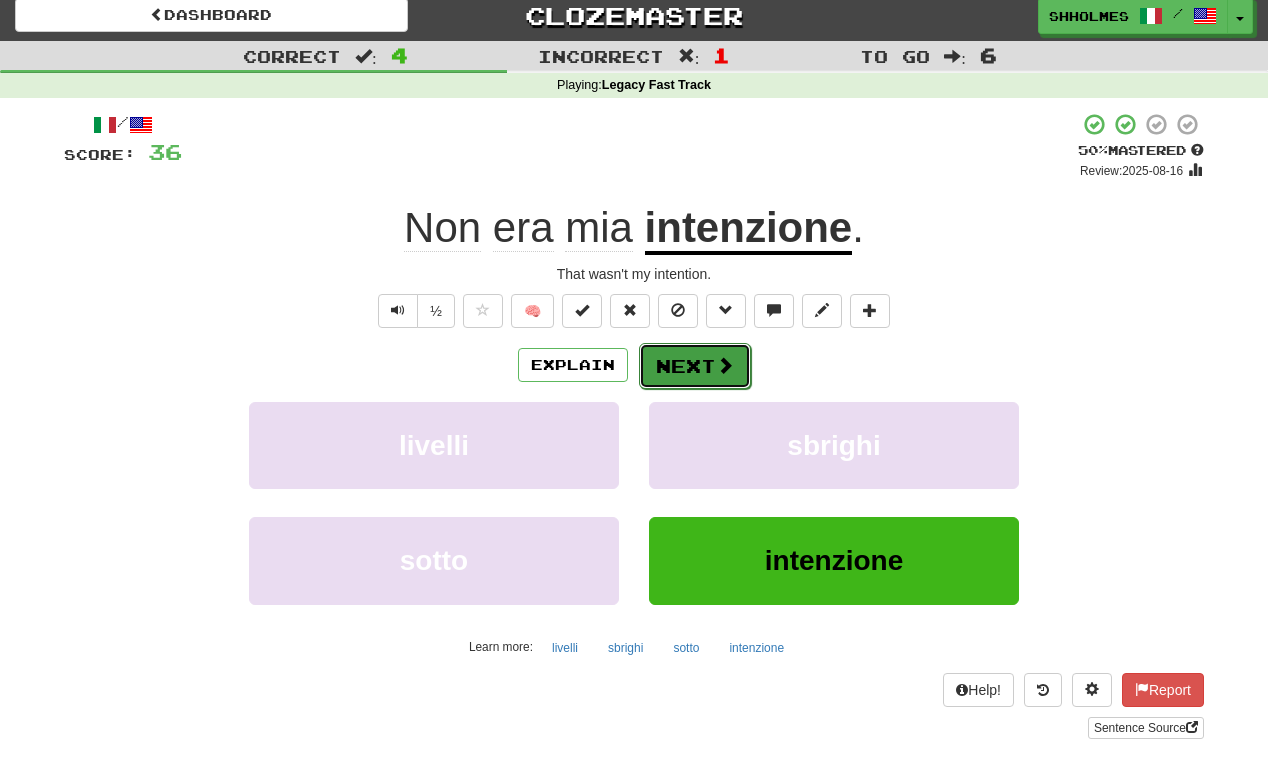 click on "Next" at bounding box center (695, 366) 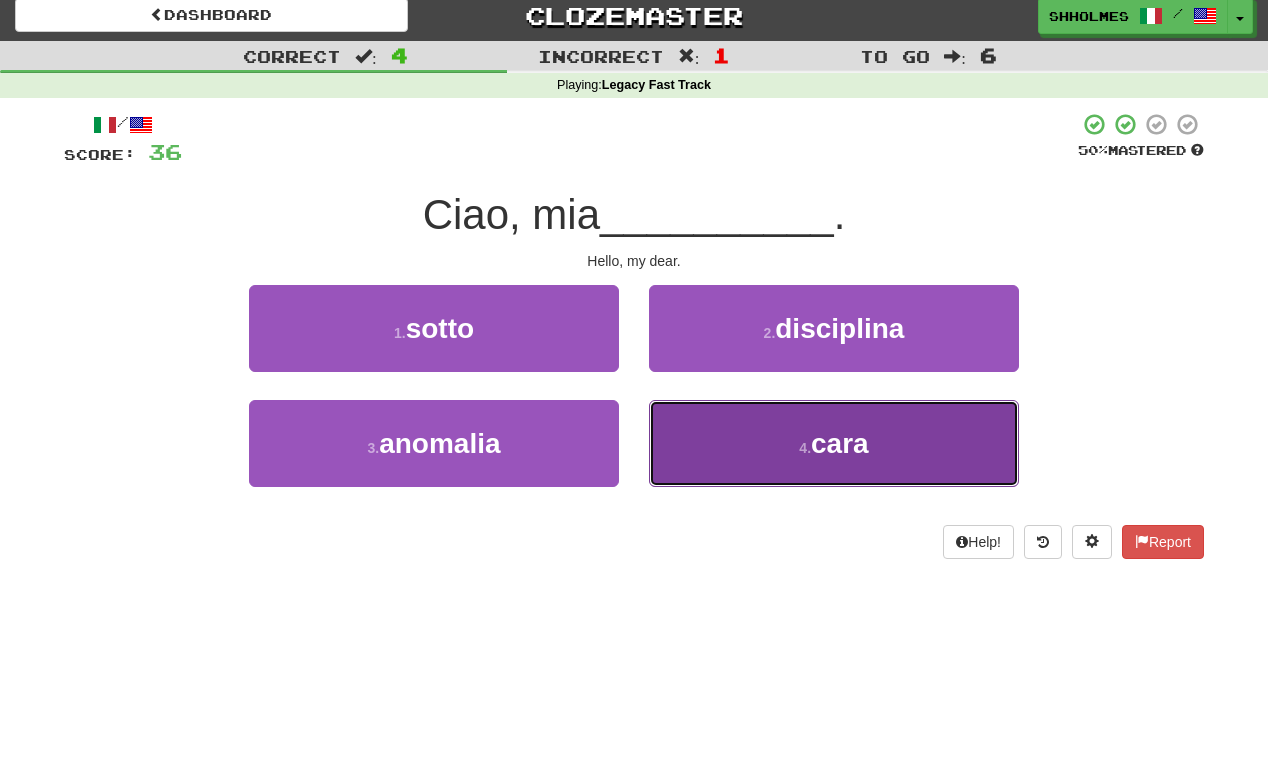 click on "4 .  cara" at bounding box center (834, 443) 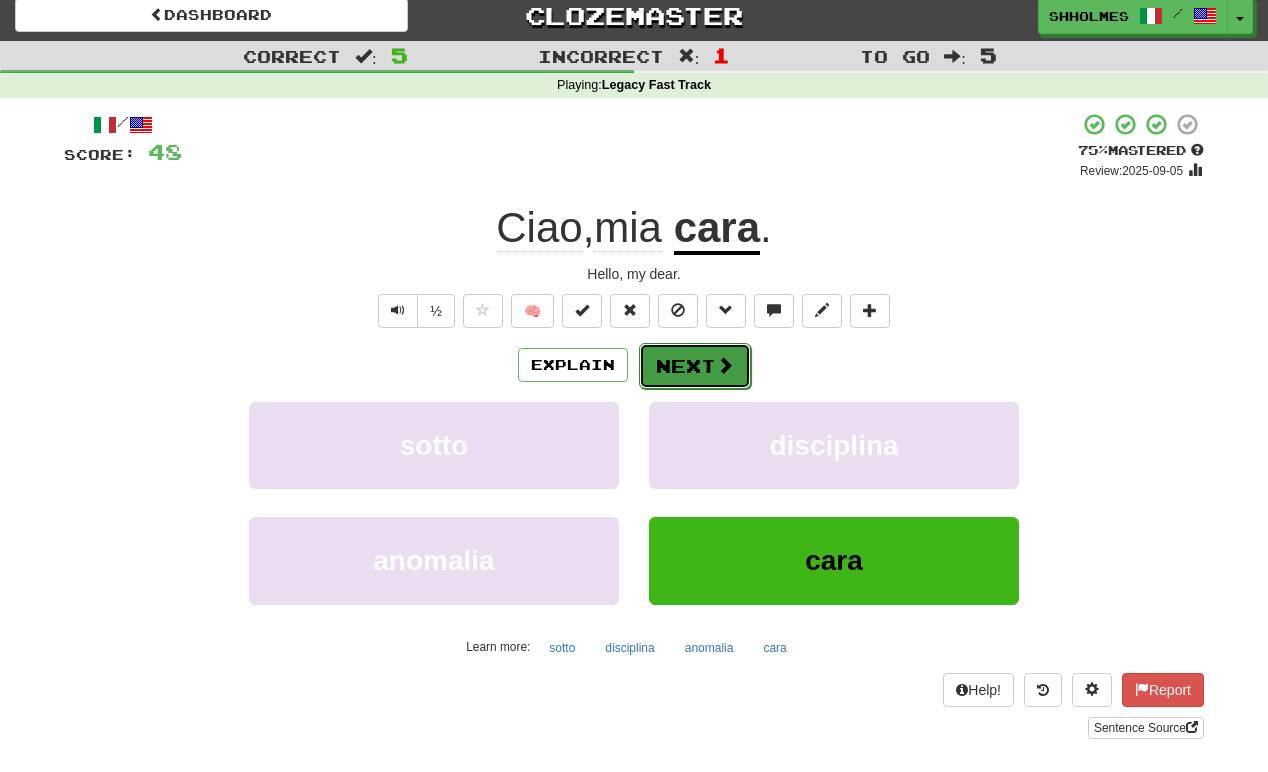 click on "Next" at bounding box center (695, 366) 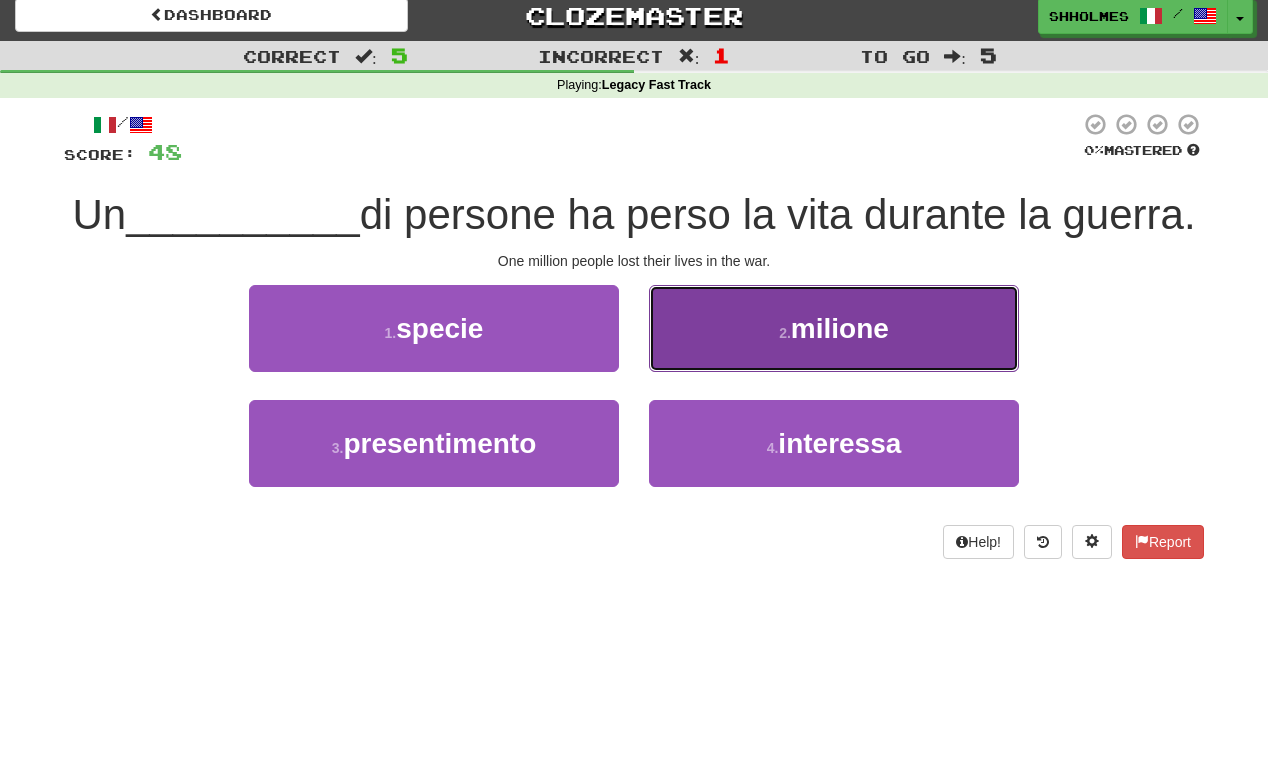 click on "2 .  milione" at bounding box center [834, 328] 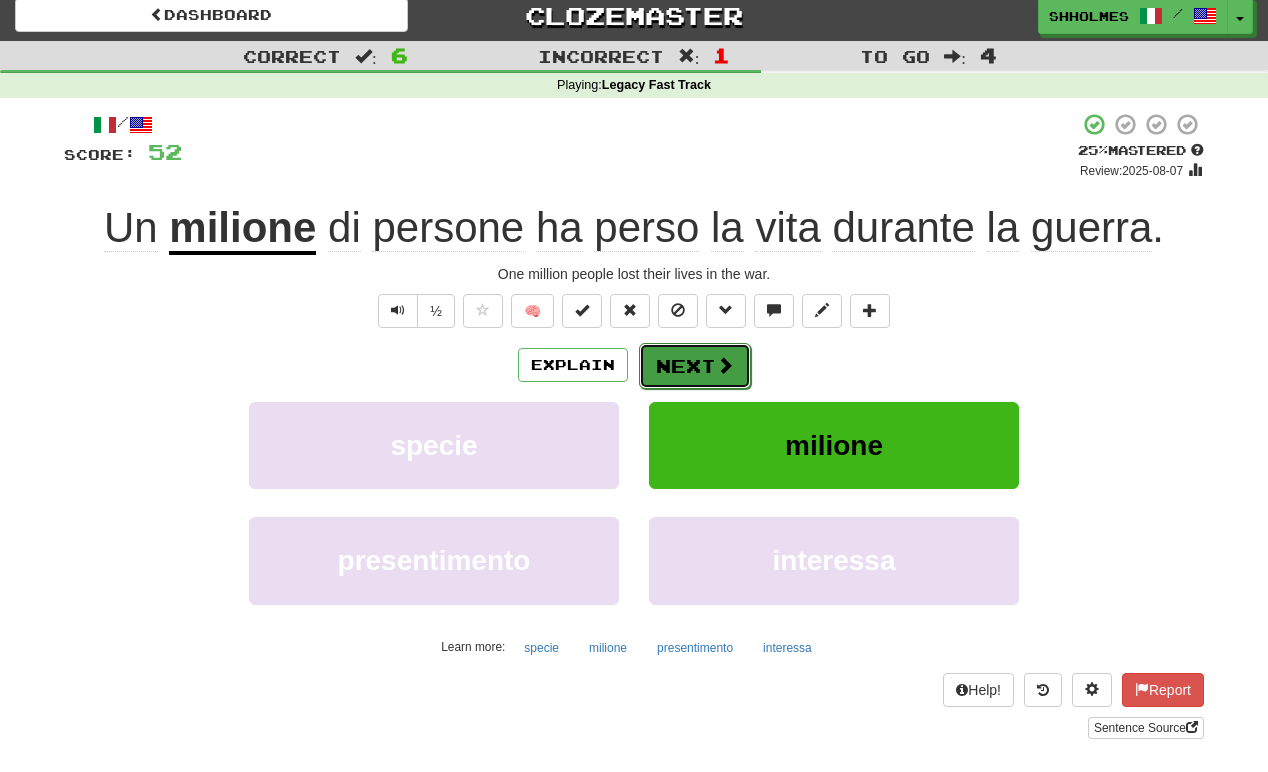 click on "Next" at bounding box center [695, 366] 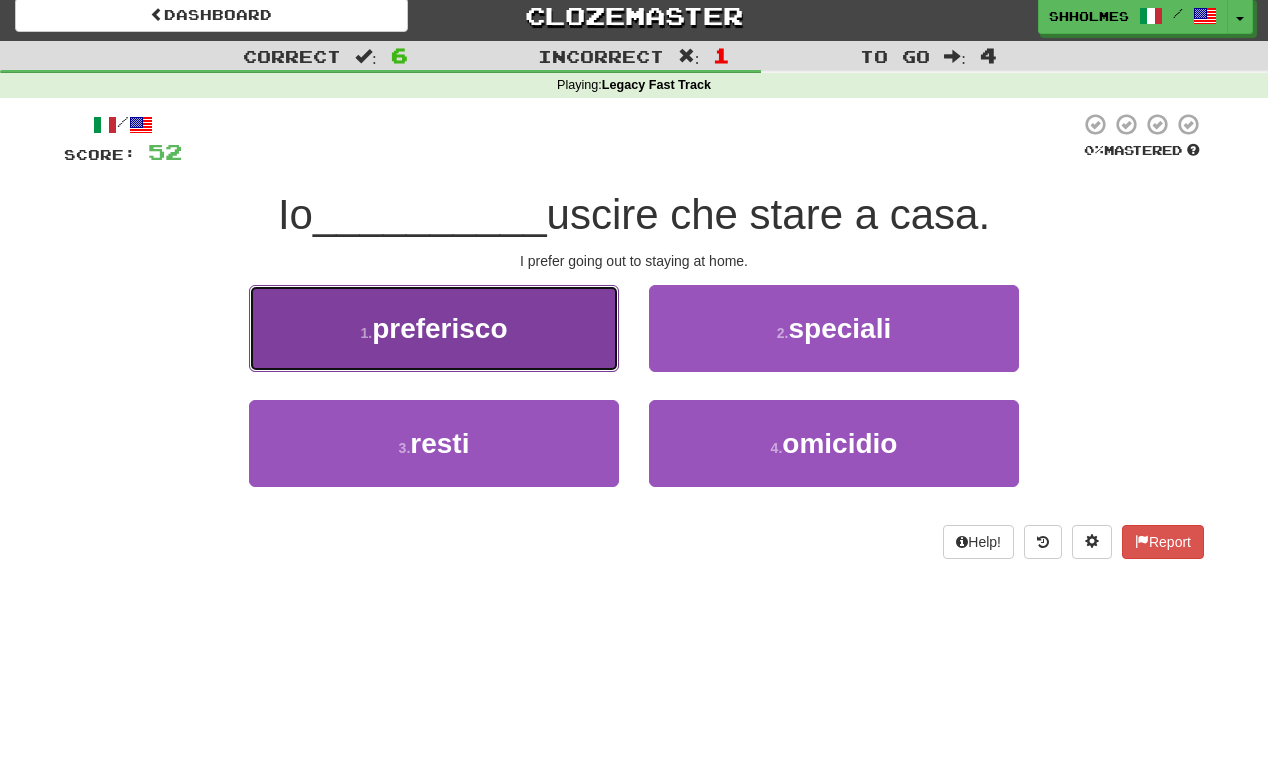 click on "preferisco" at bounding box center (439, 328) 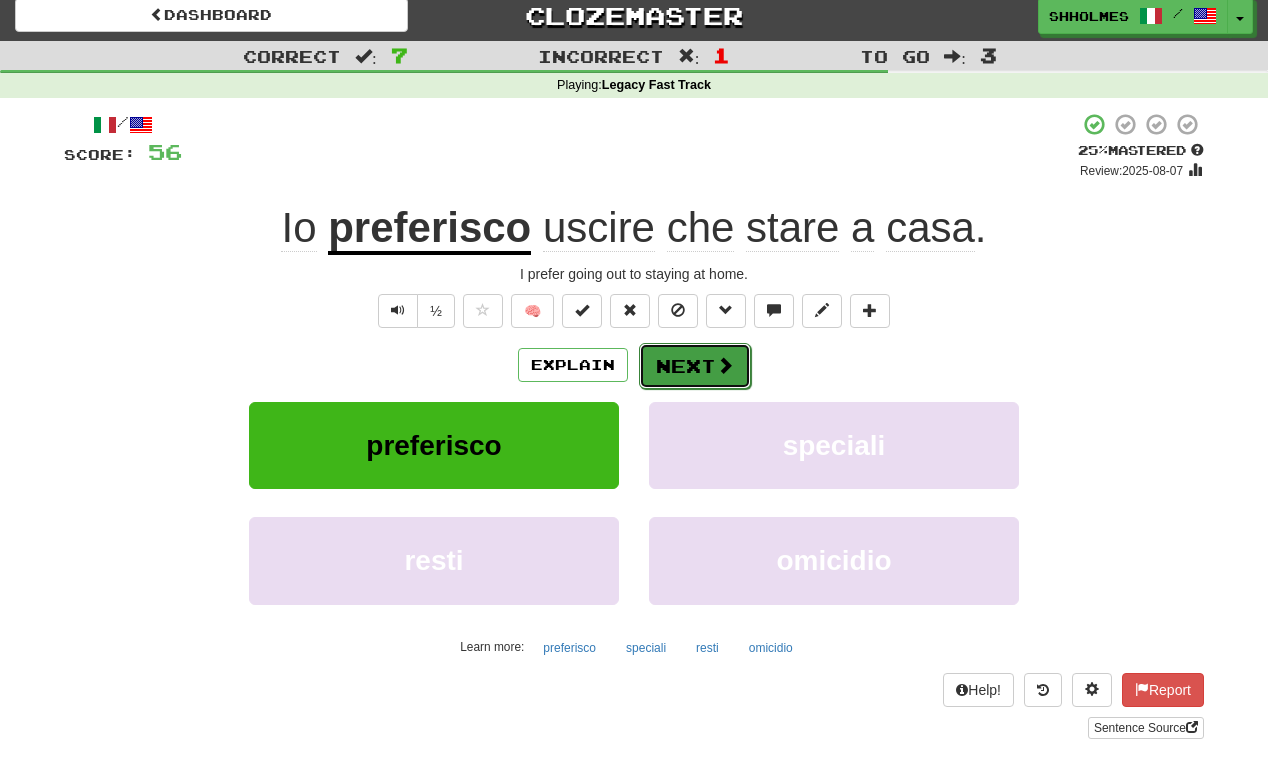 click on "Next" at bounding box center [695, 366] 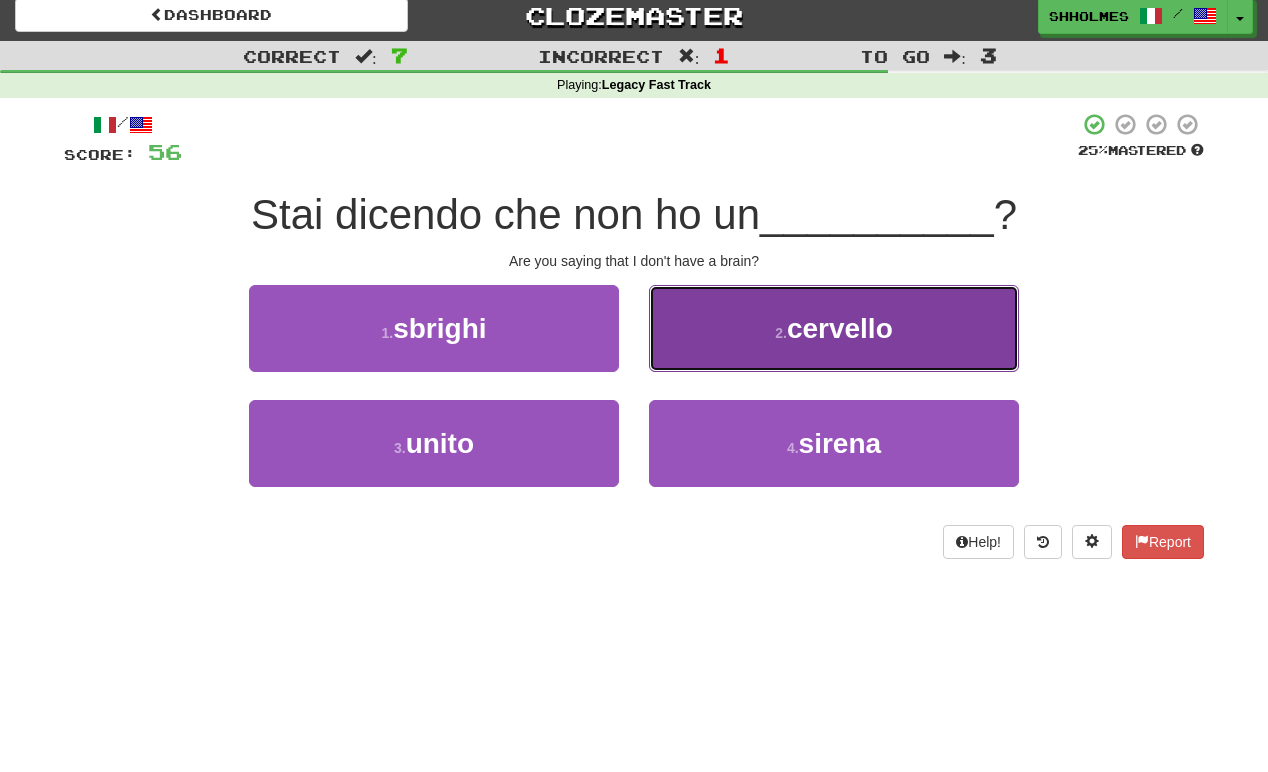 click on "2 .  cervello" at bounding box center [834, 328] 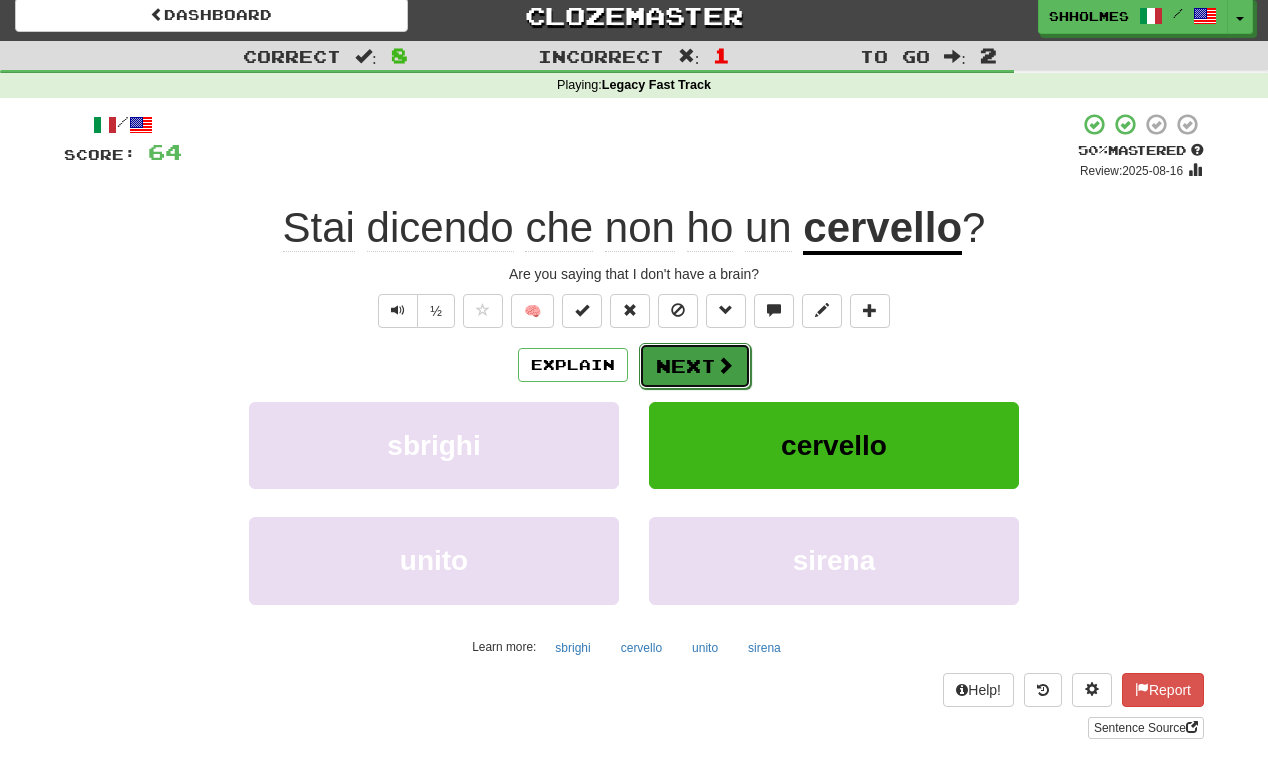 click on "Next" at bounding box center (695, 366) 